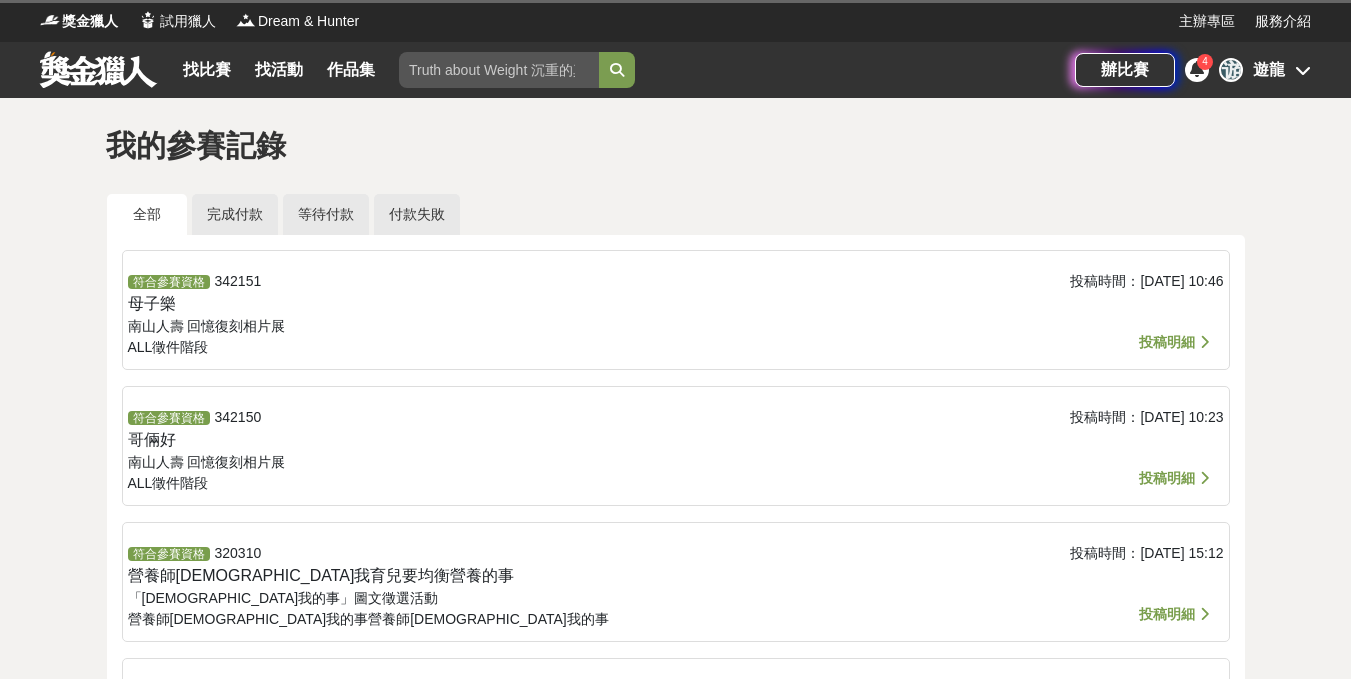 scroll, scrollTop: 0, scrollLeft: 0, axis: both 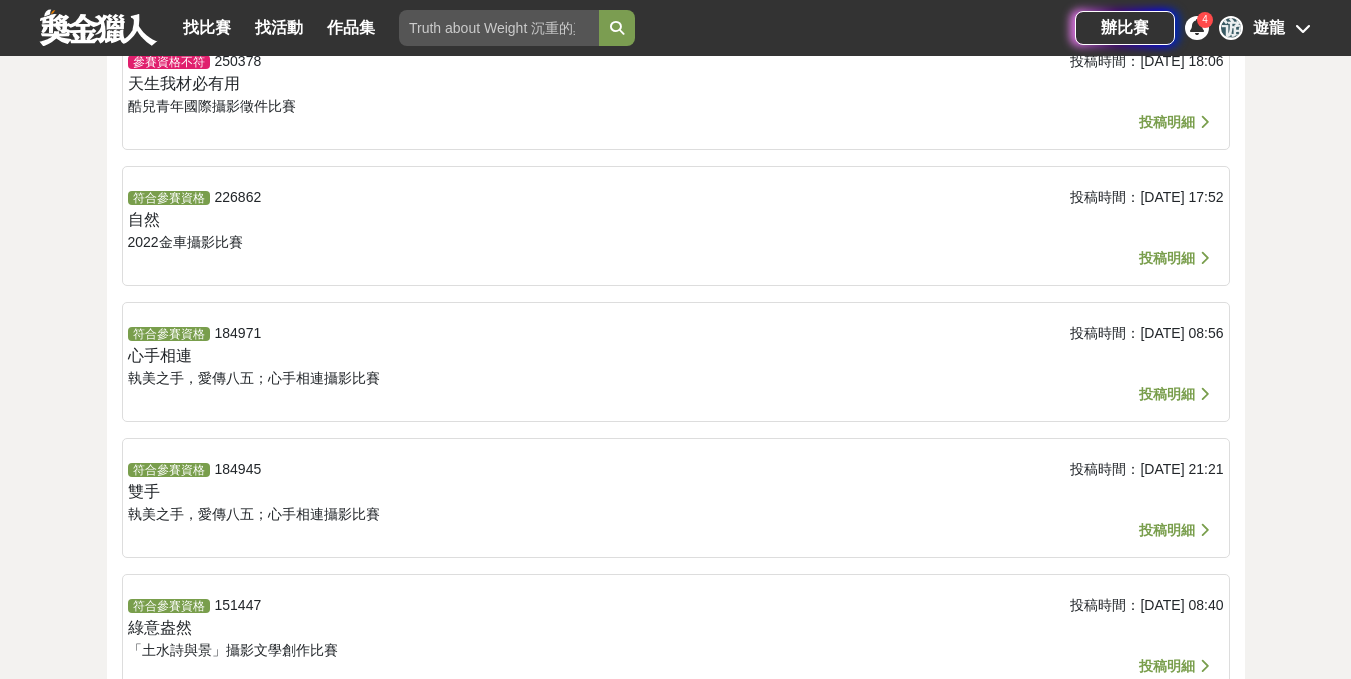 click on "2022金車攝影比賽" at bounding box center (185, 242) 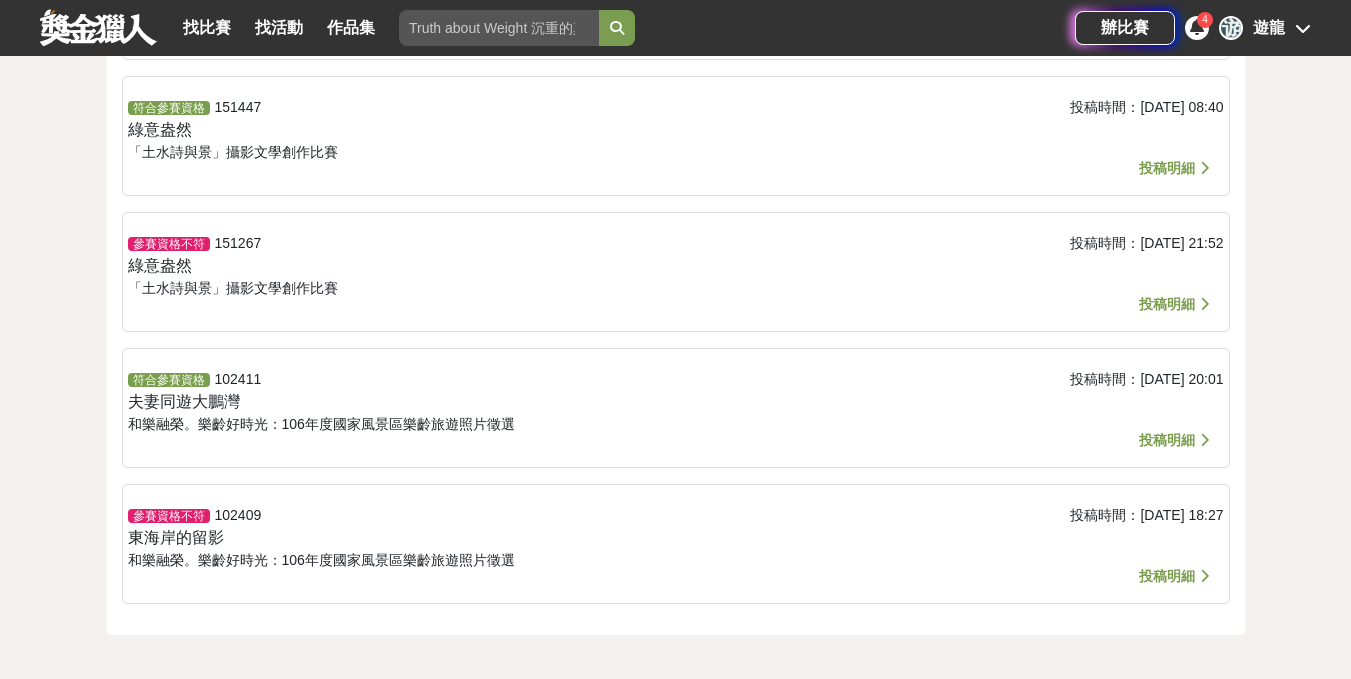 scroll, scrollTop: 1400, scrollLeft: 0, axis: vertical 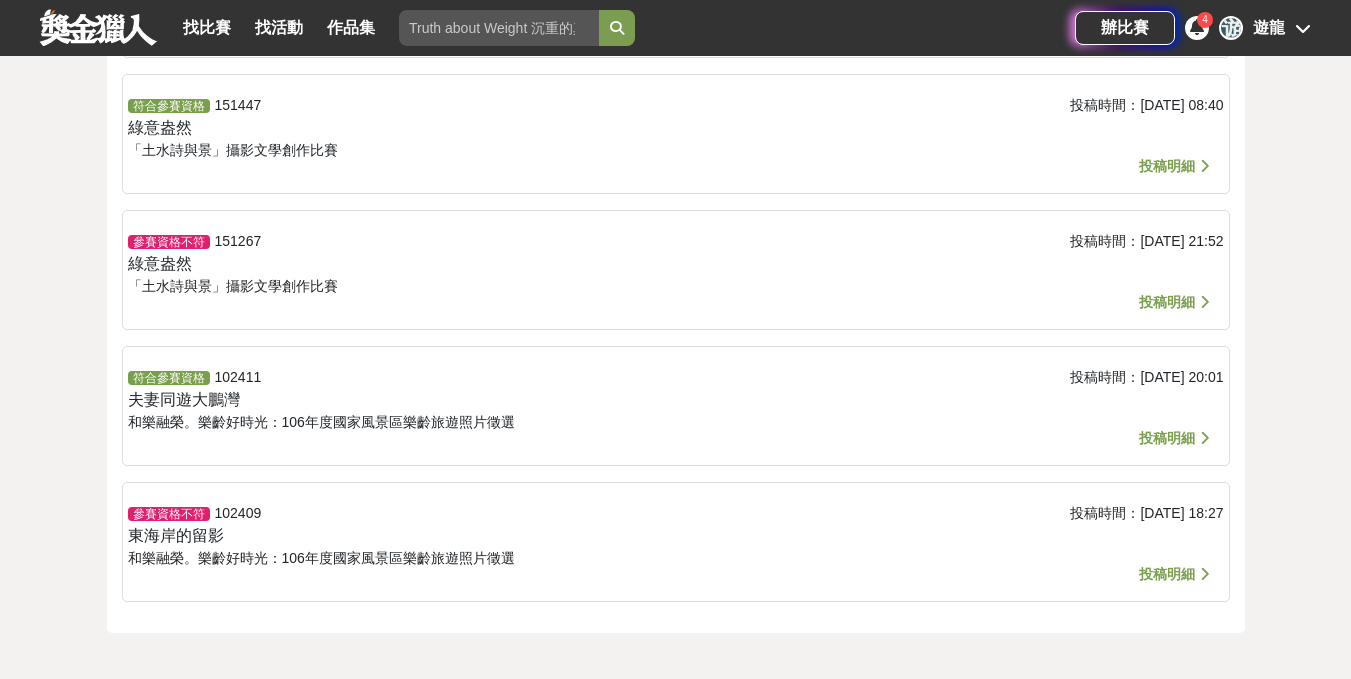 click on "和樂融榮。樂齡好時光：106年度國家風景區樂齡旅遊照片徵選" at bounding box center [321, 422] 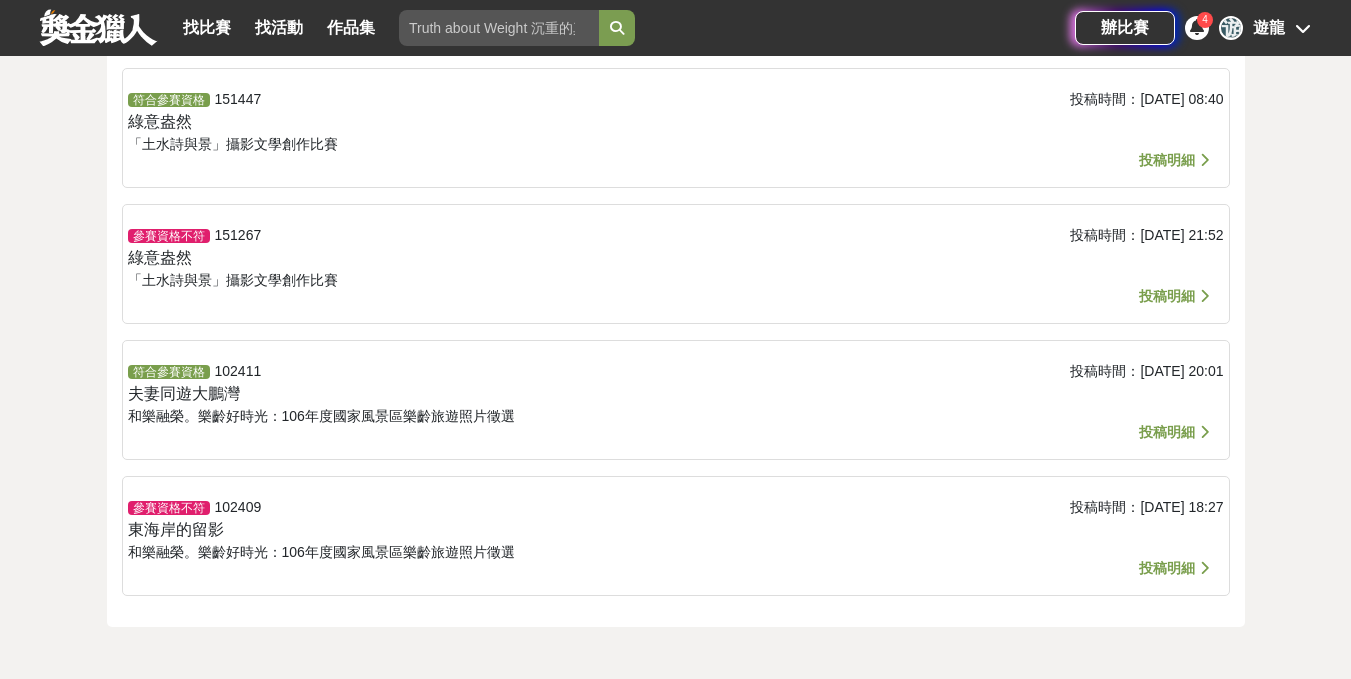 scroll, scrollTop: 1400, scrollLeft: 0, axis: vertical 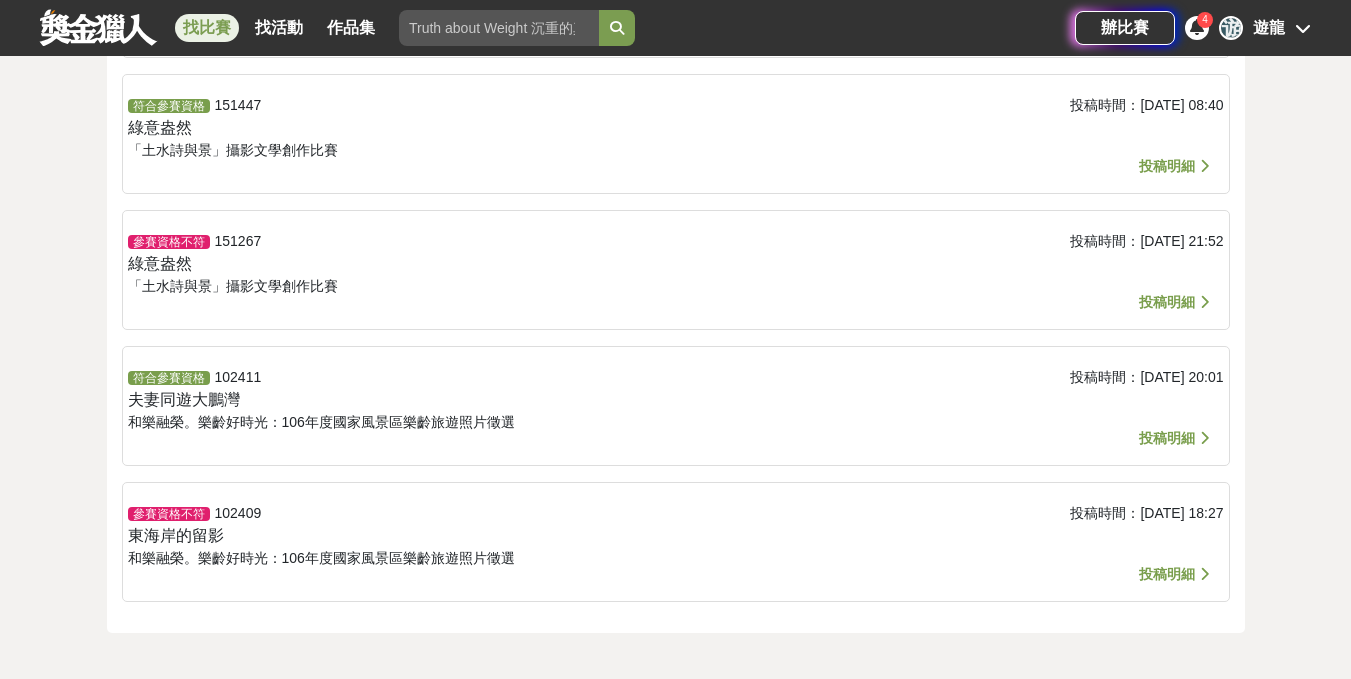 click on "找比賽" at bounding box center (207, 28) 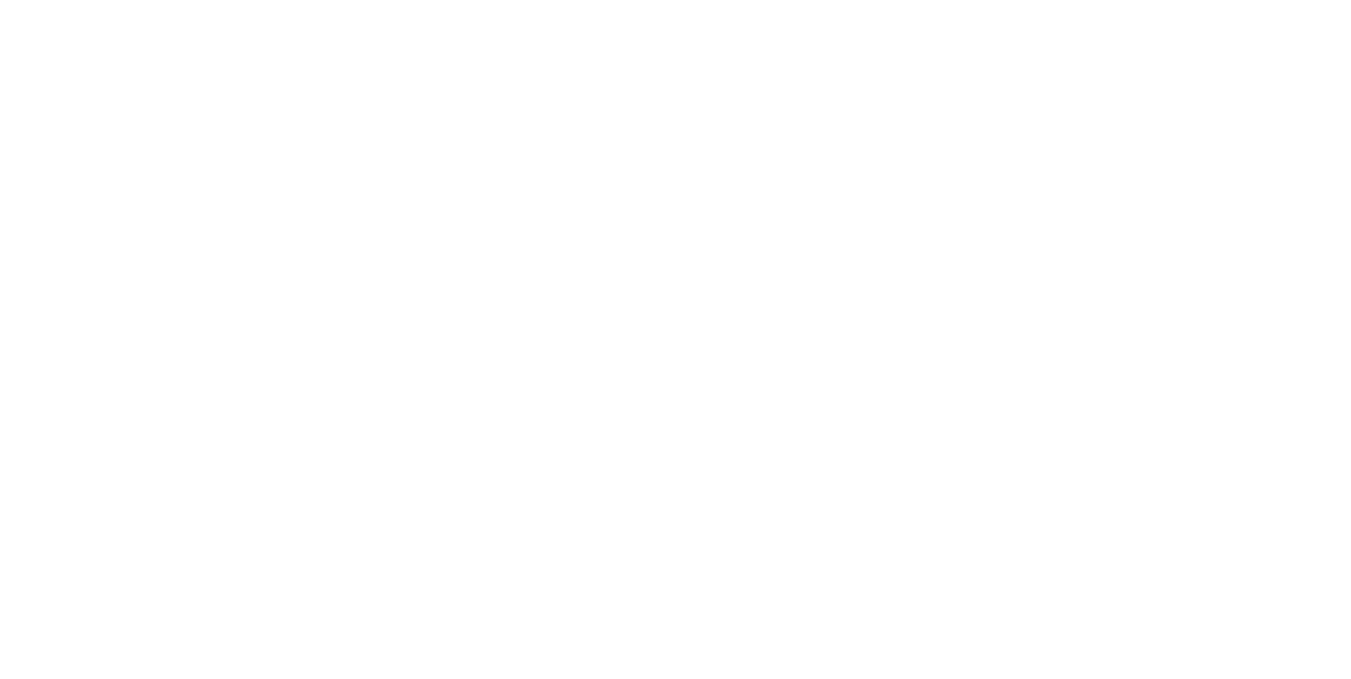 scroll, scrollTop: 0, scrollLeft: 0, axis: both 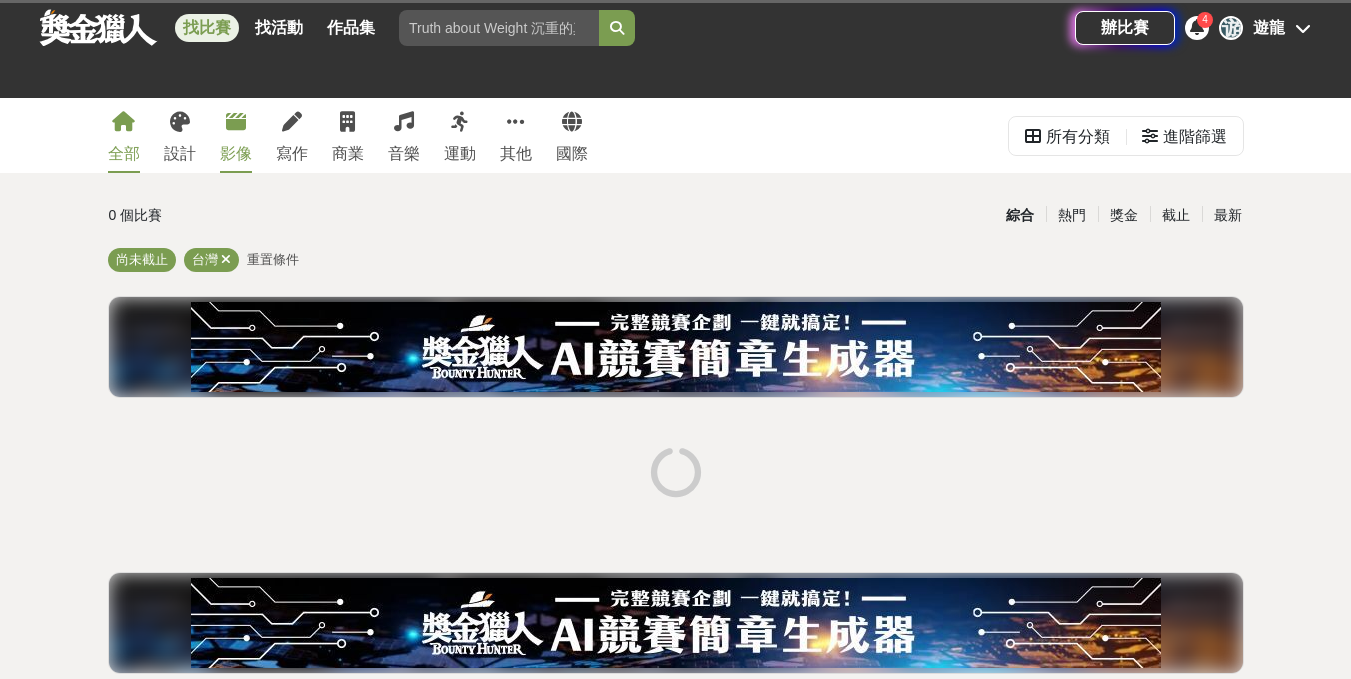 click at bounding box center (236, 122) 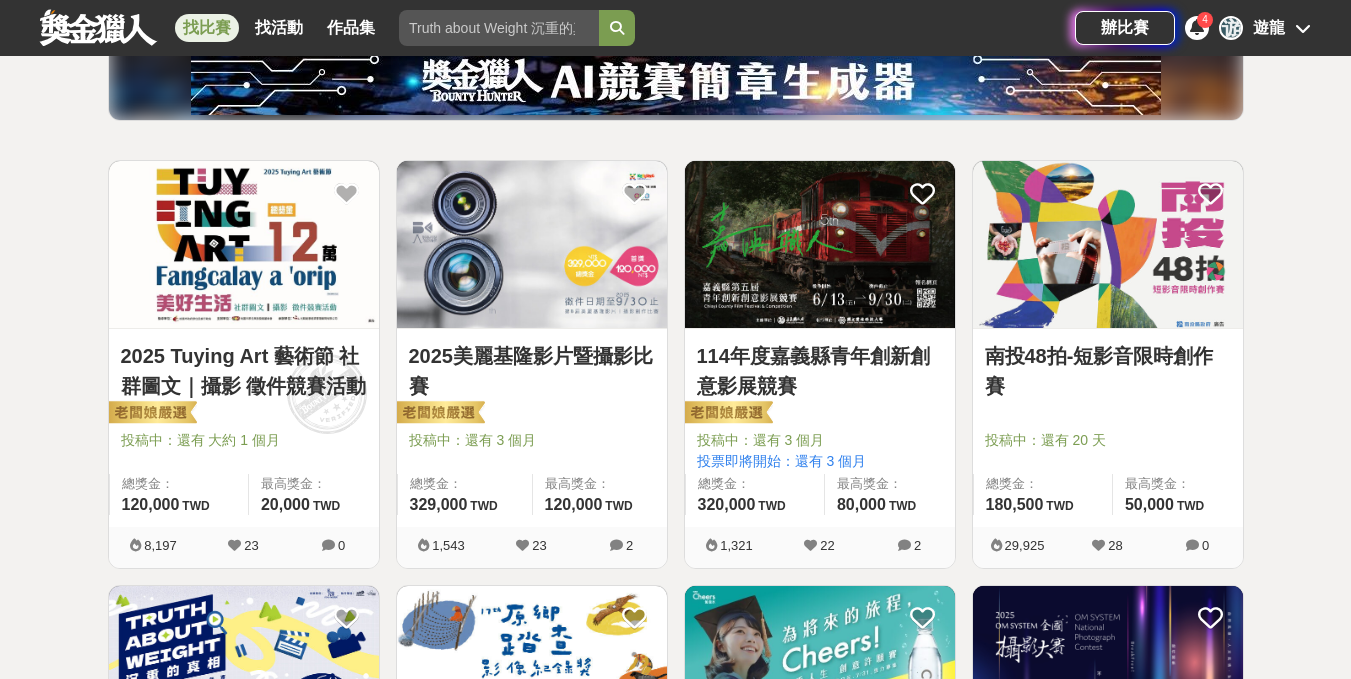 scroll, scrollTop: 400, scrollLeft: 0, axis: vertical 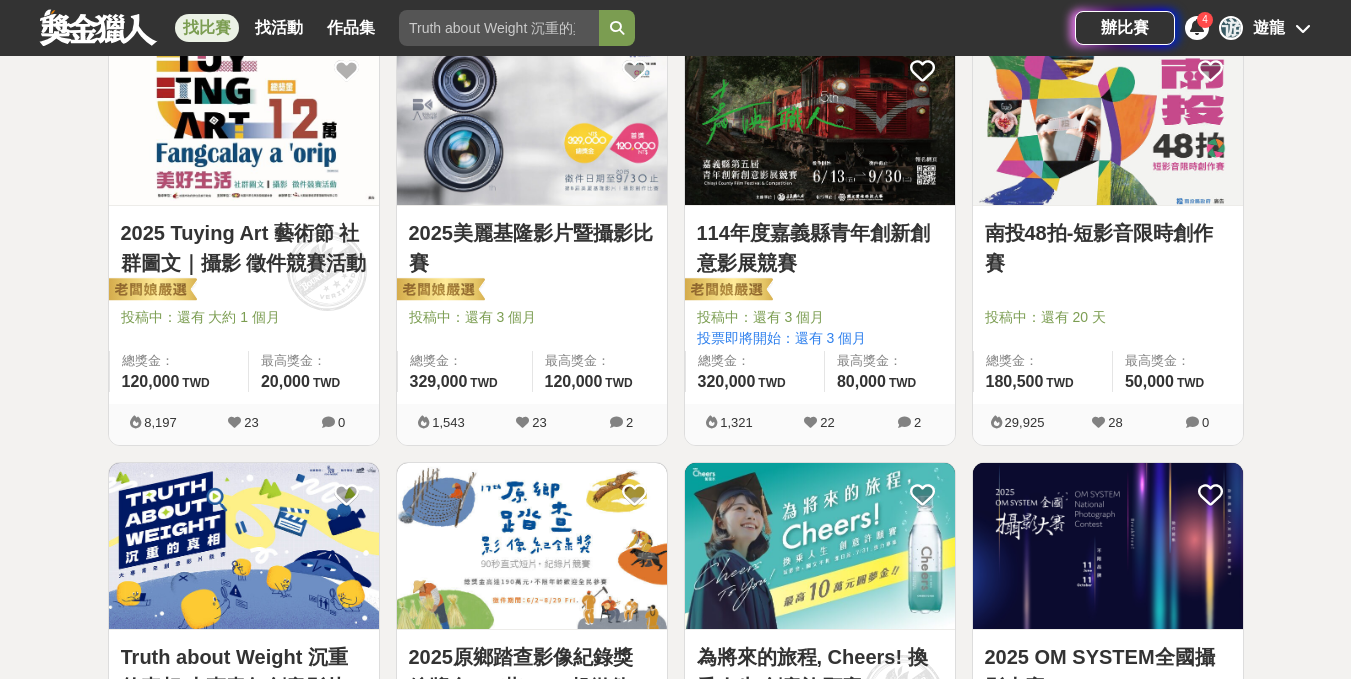 click on "2025 Tuying Art 藝術節 社群圖文｜攝影 徵件競賽活動" at bounding box center (244, 248) 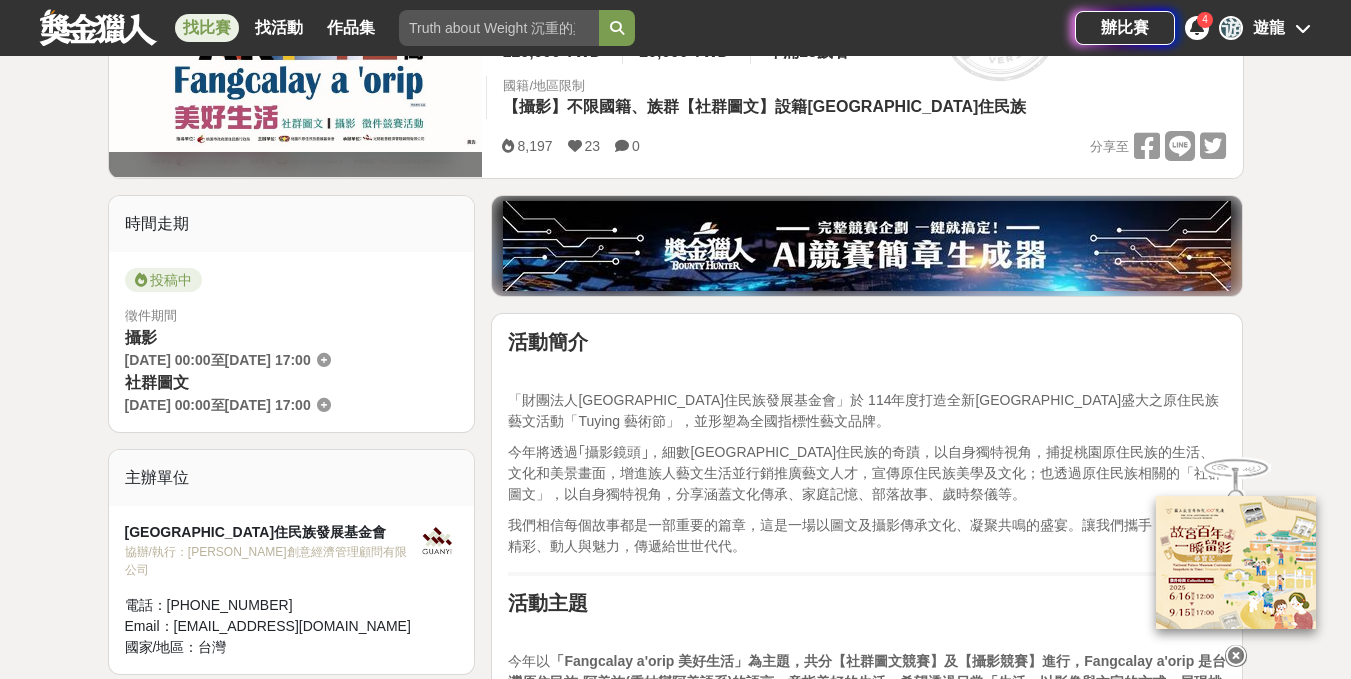 scroll, scrollTop: 500, scrollLeft: 0, axis: vertical 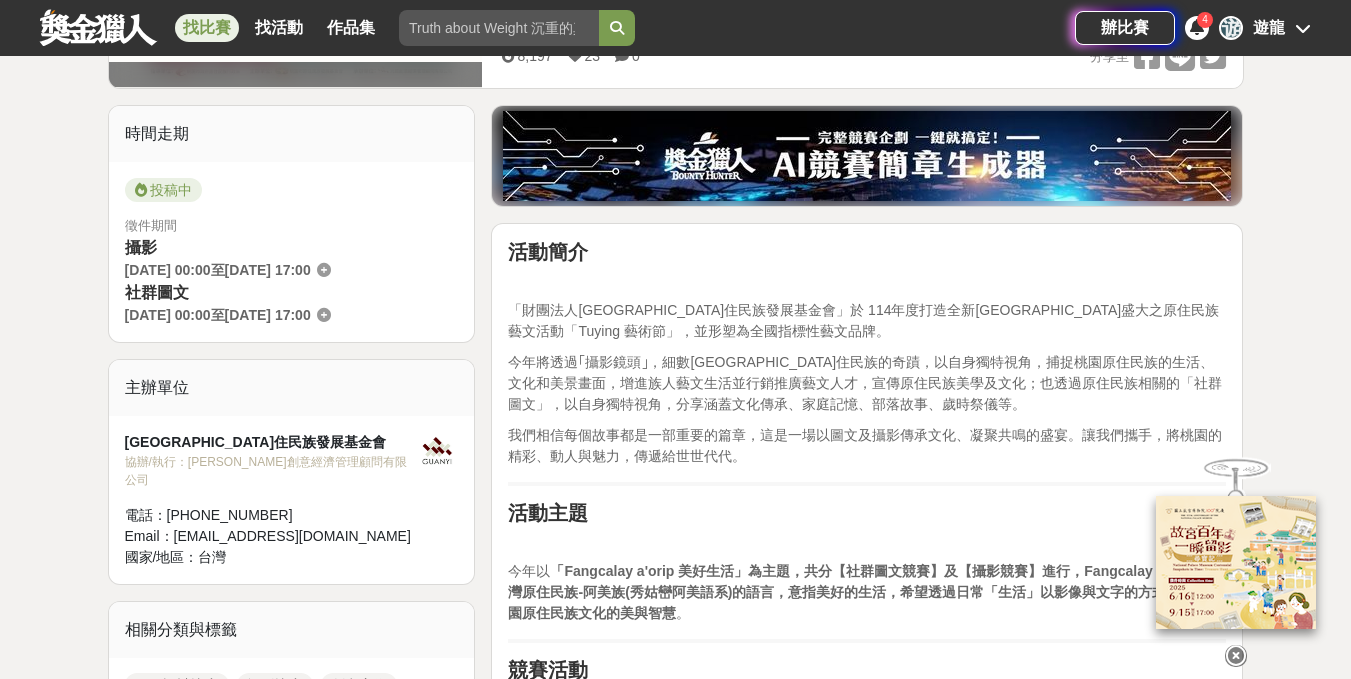 click on "找比賽" at bounding box center (207, 28) 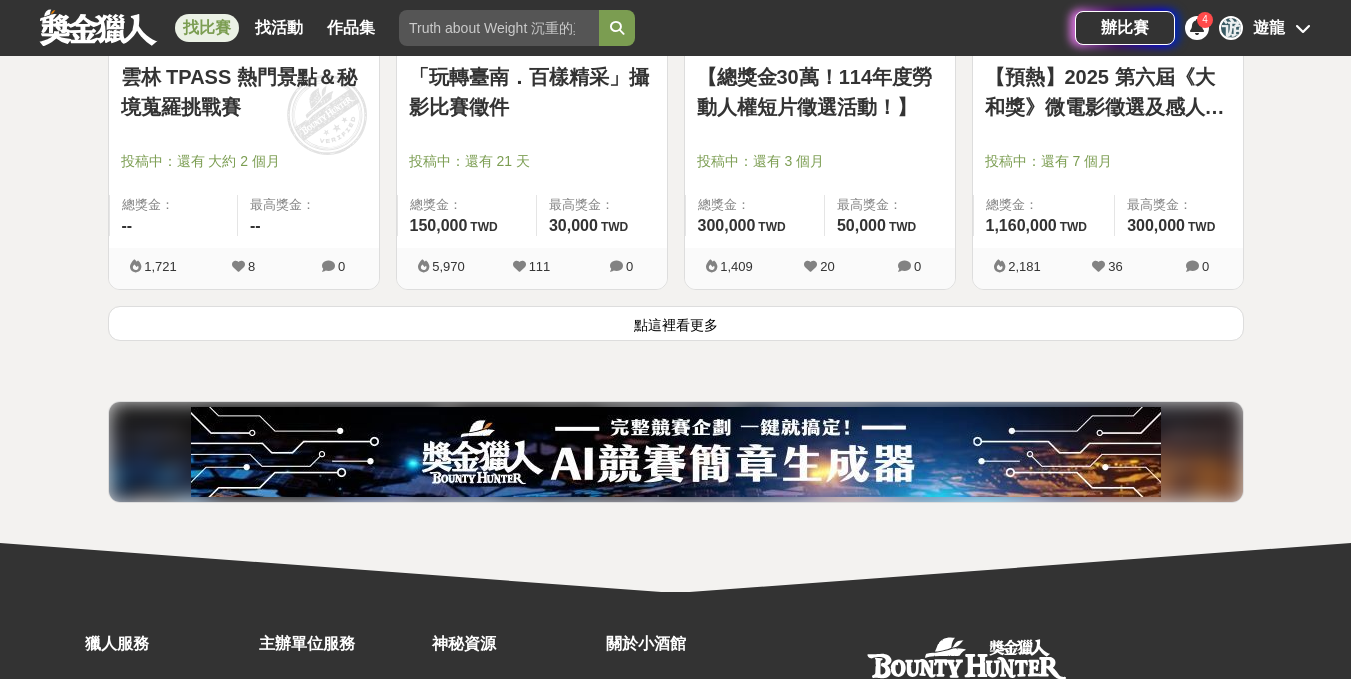 scroll, scrollTop: 2700, scrollLeft: 0, axis: vertical 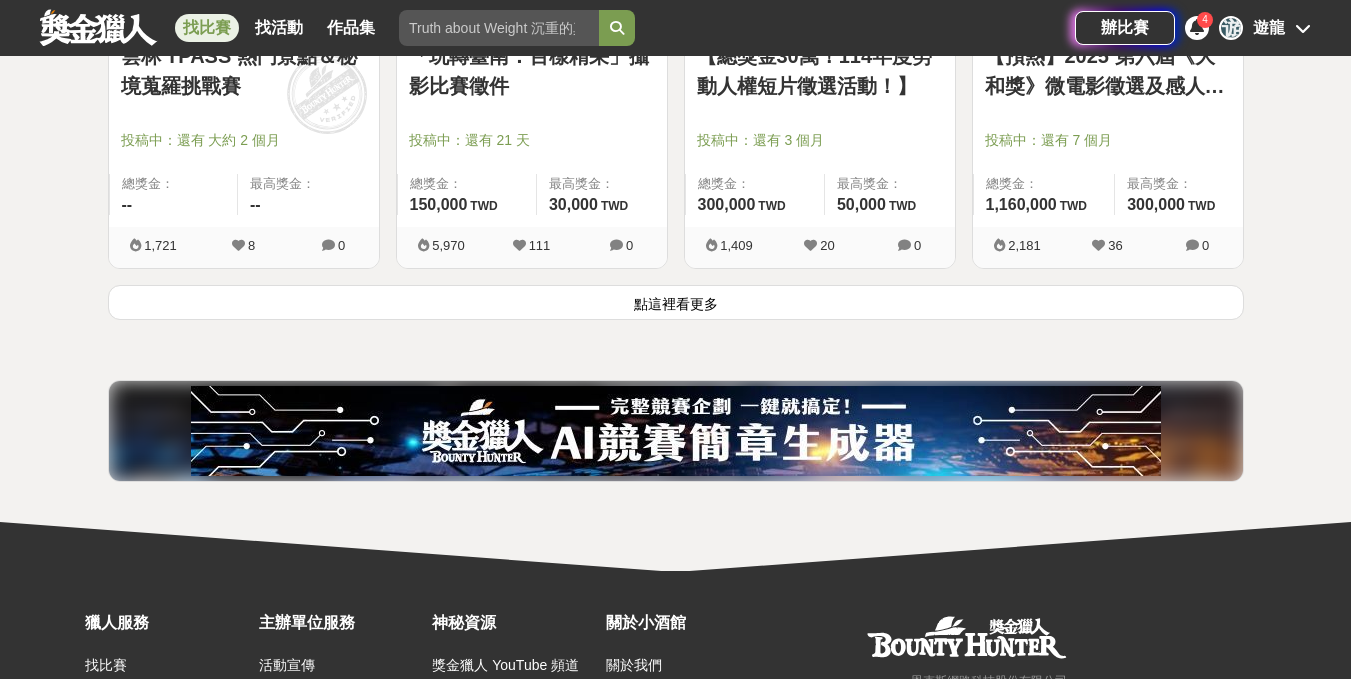click on "點這裡看更多" at bounding box center (676, 302) 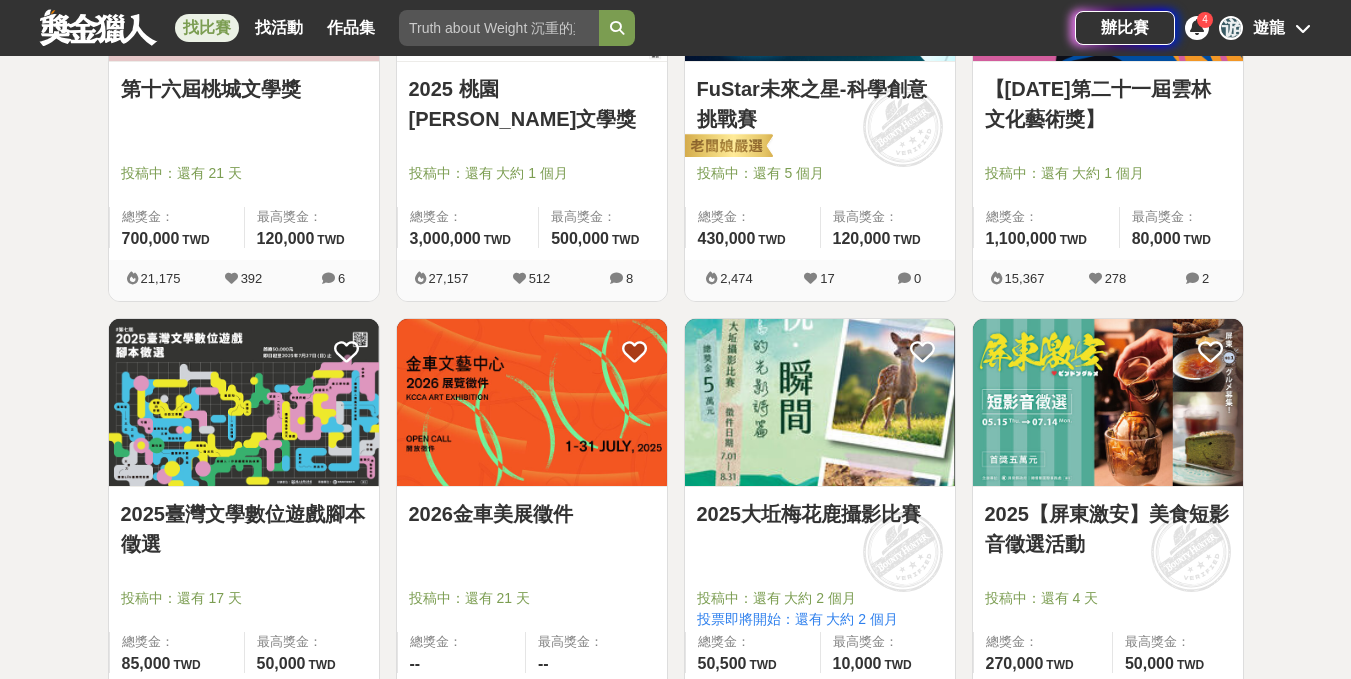 scroll, scrollTop: 4400, scrollLeft: 0, axis: vertical 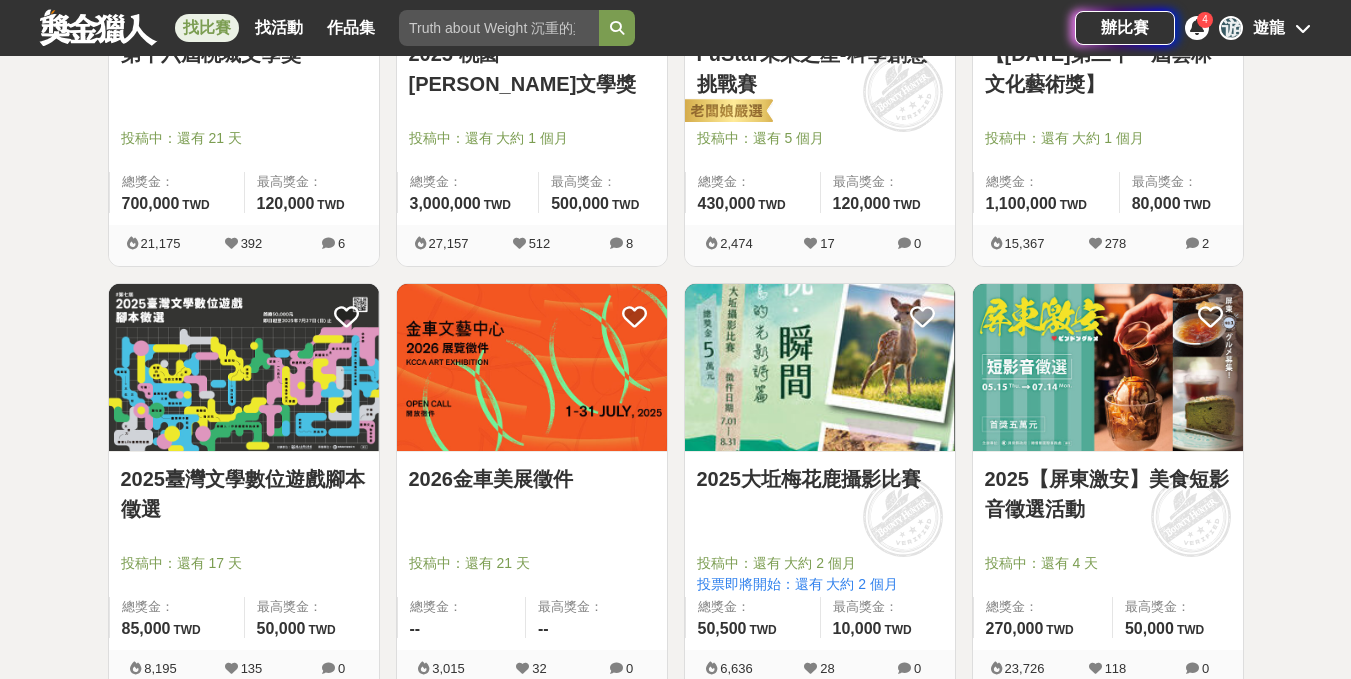 click at bounding box center [532, 367] 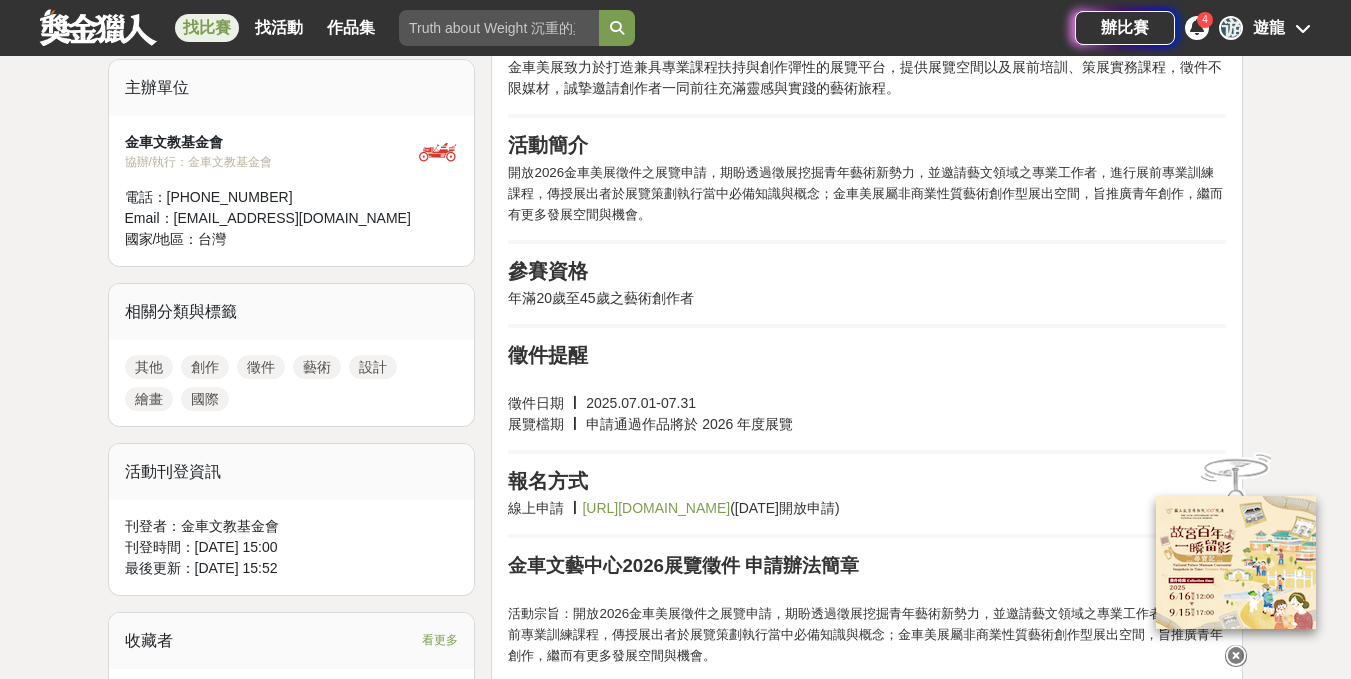 scroll, scrollTop: 700, scrollLeft: 0, axis: vertical 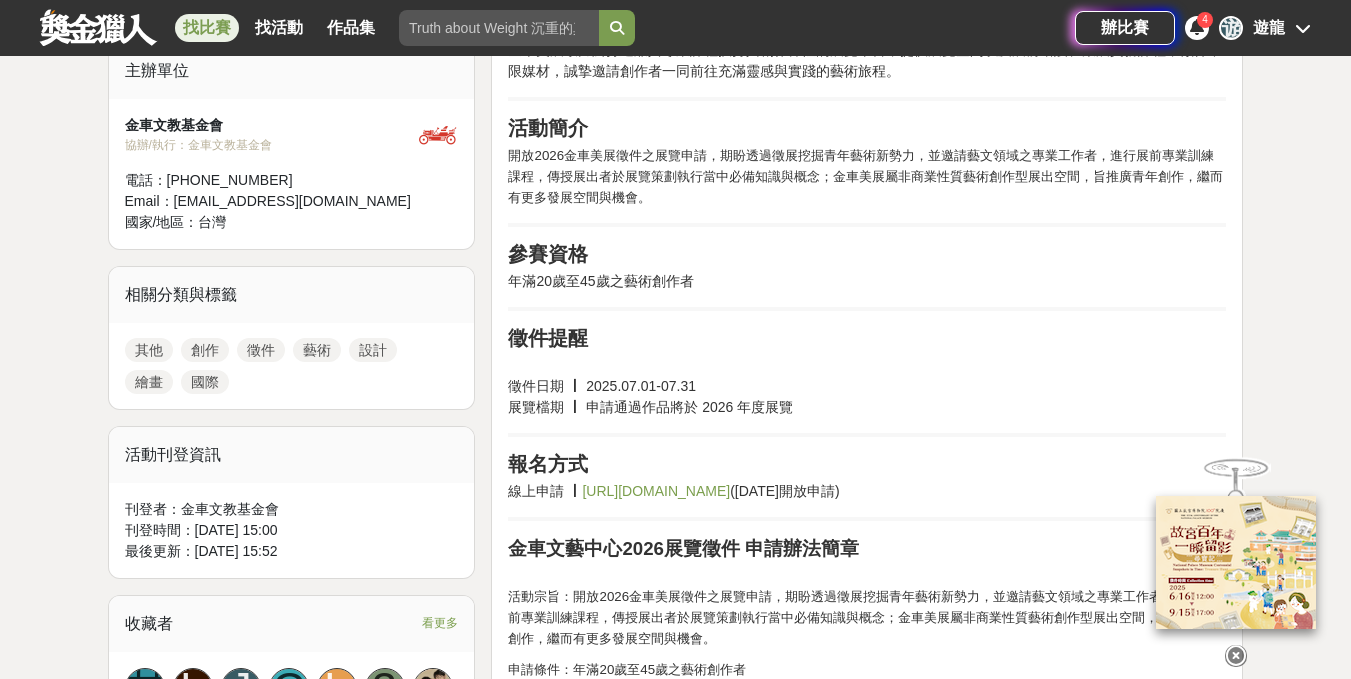 click on "找比賽" at bounding box center (207, 28) 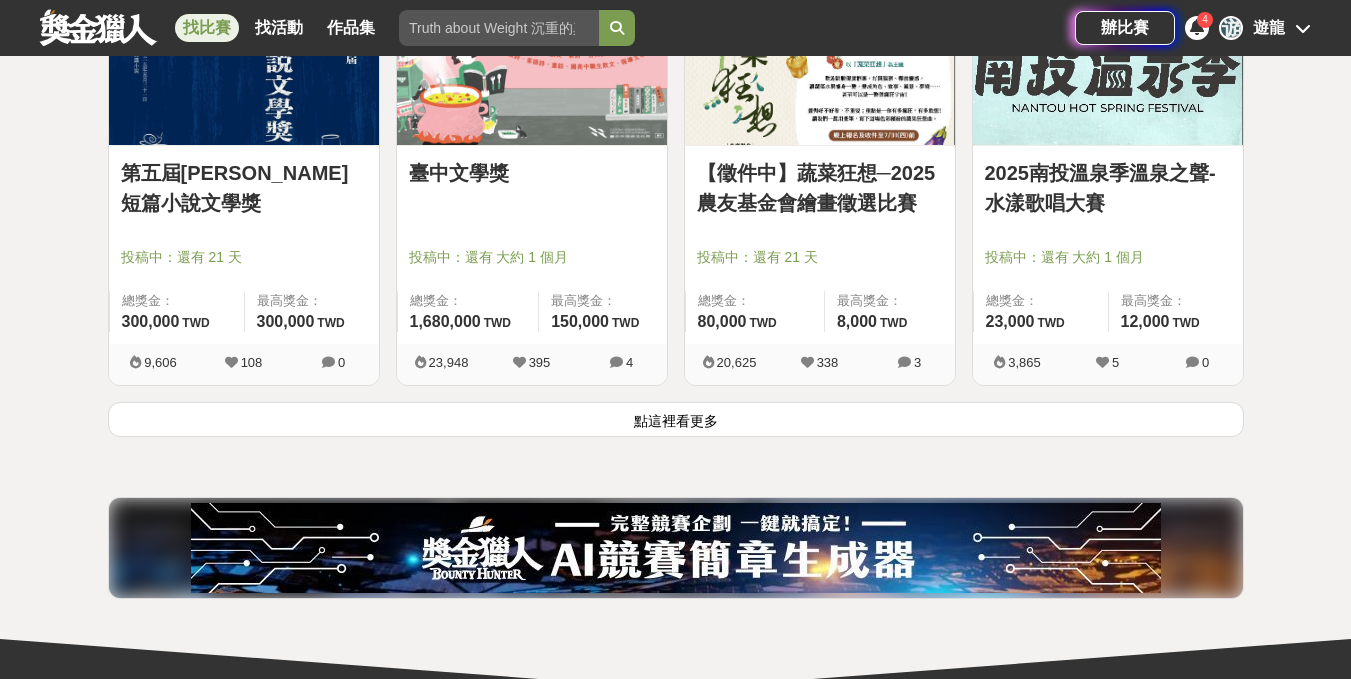 scroll, scrollTop: 2664, scrollLeft: 0, axis: vertical 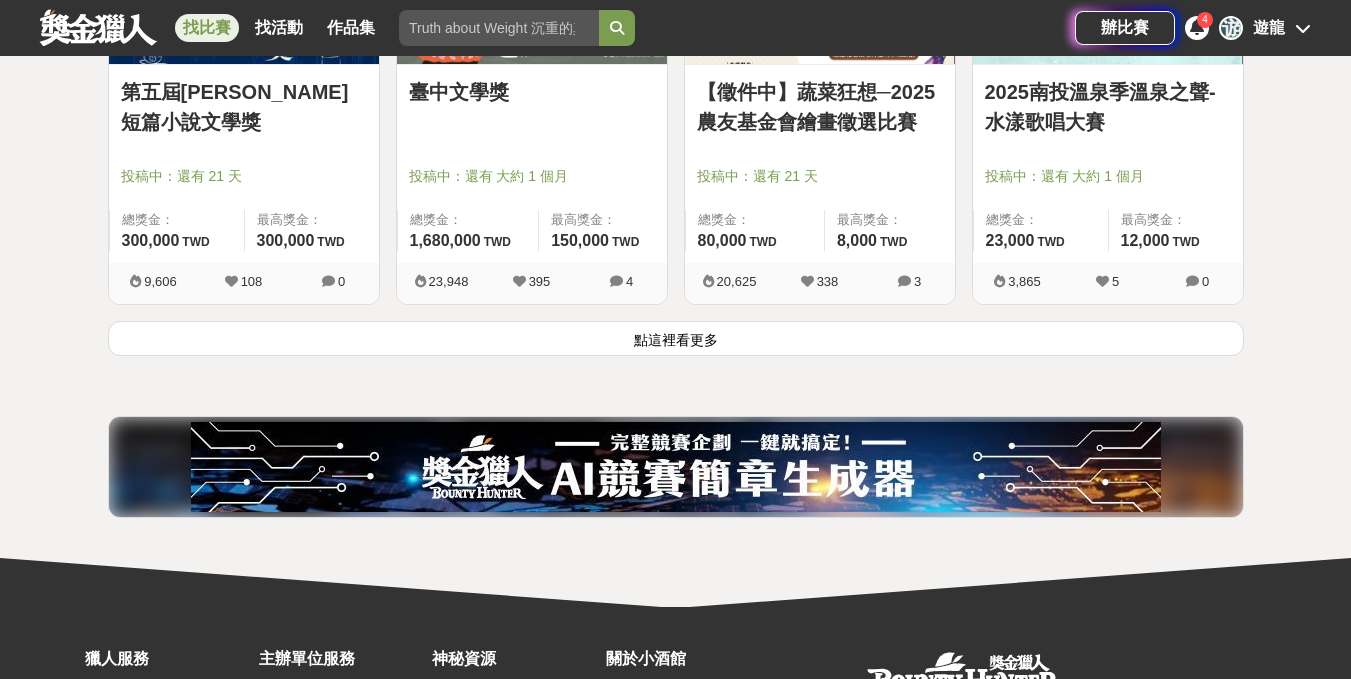 click on "點這裡看更多" at bounding box center [676, 338] 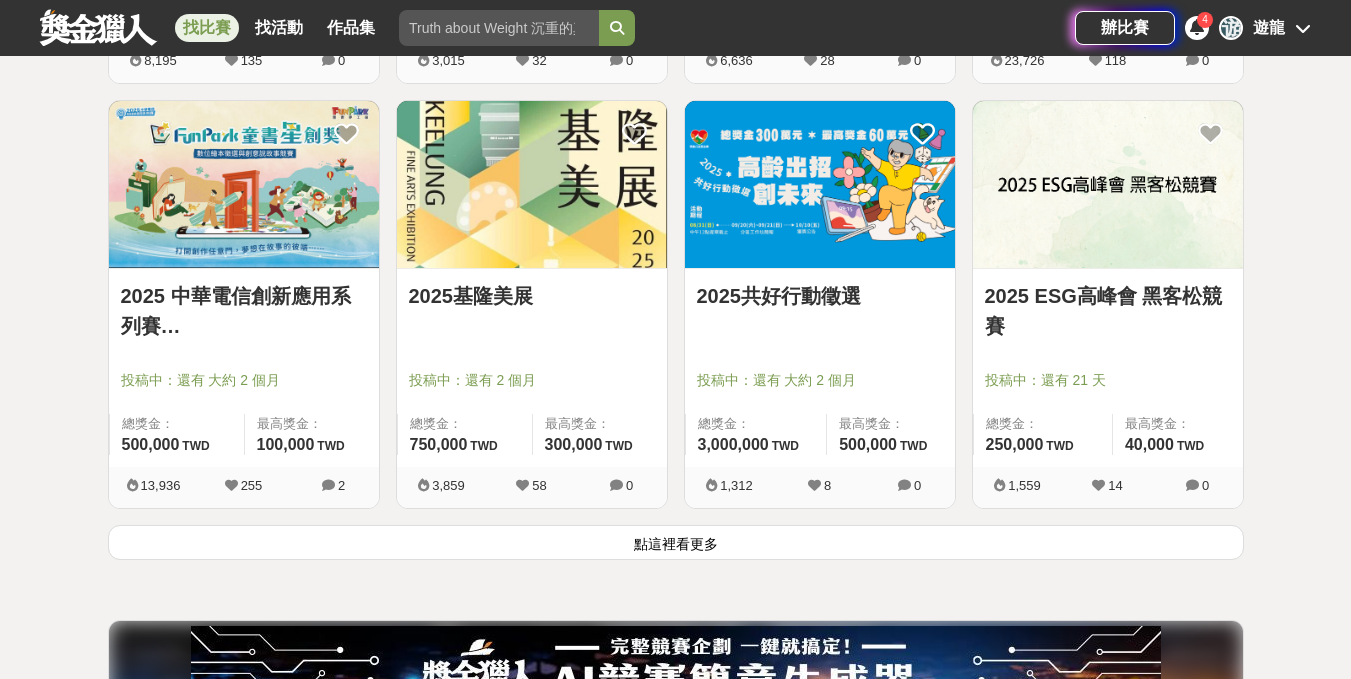 scroll, scrollTop: 5064, scrollLeft: 0, axis: vertical 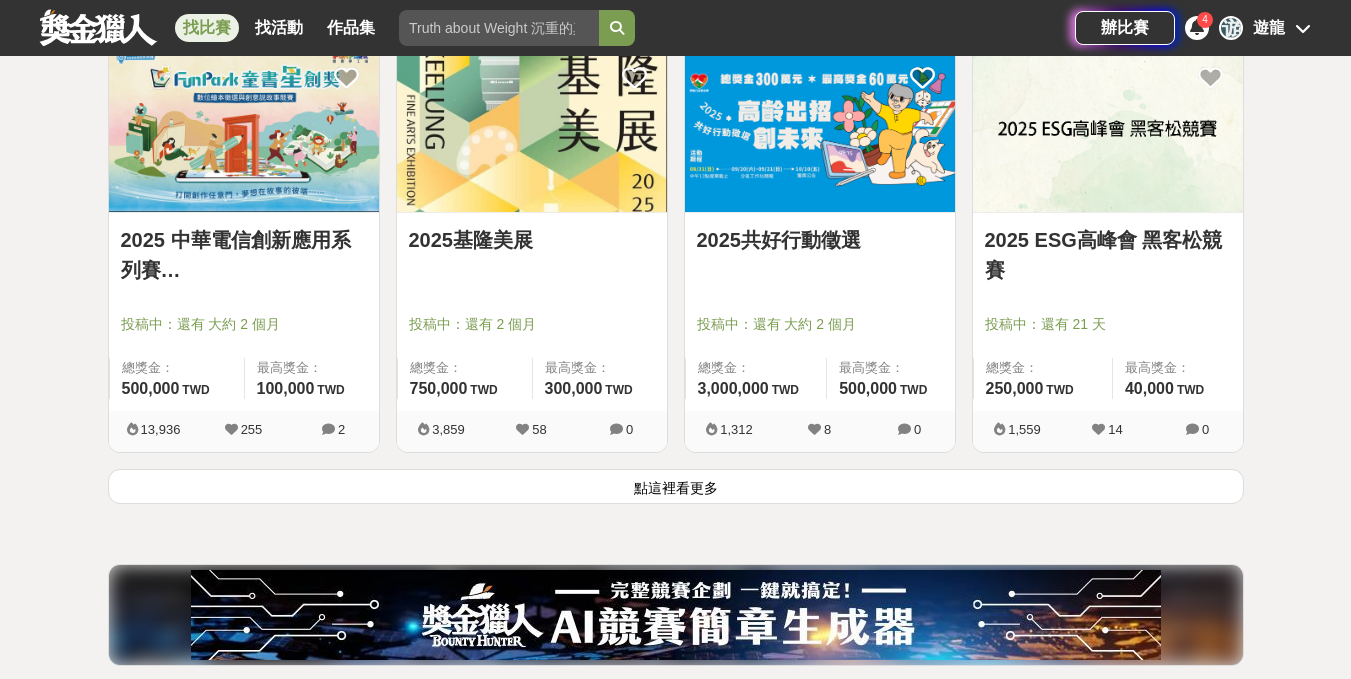 click on "點這裡看更多" at bounding box center (676, 486) 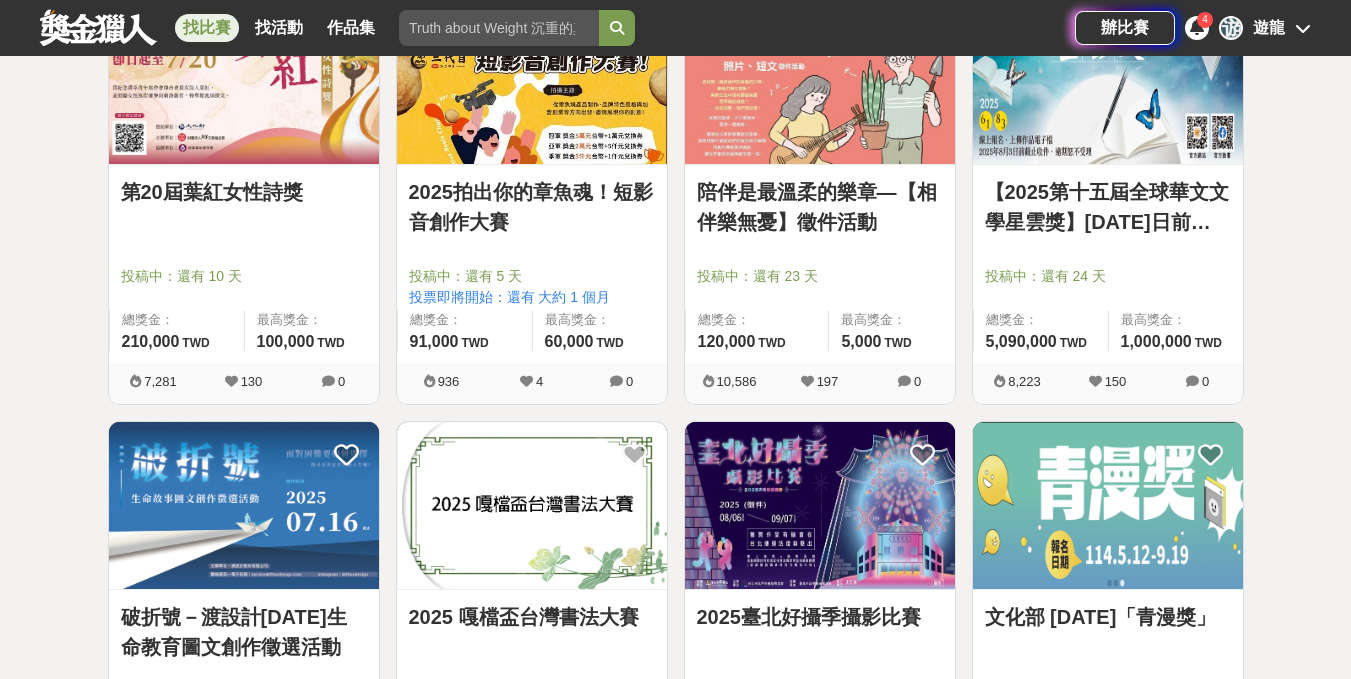 scroll, scrollTop: 5764, scrollLeft: 0, axis: vertical 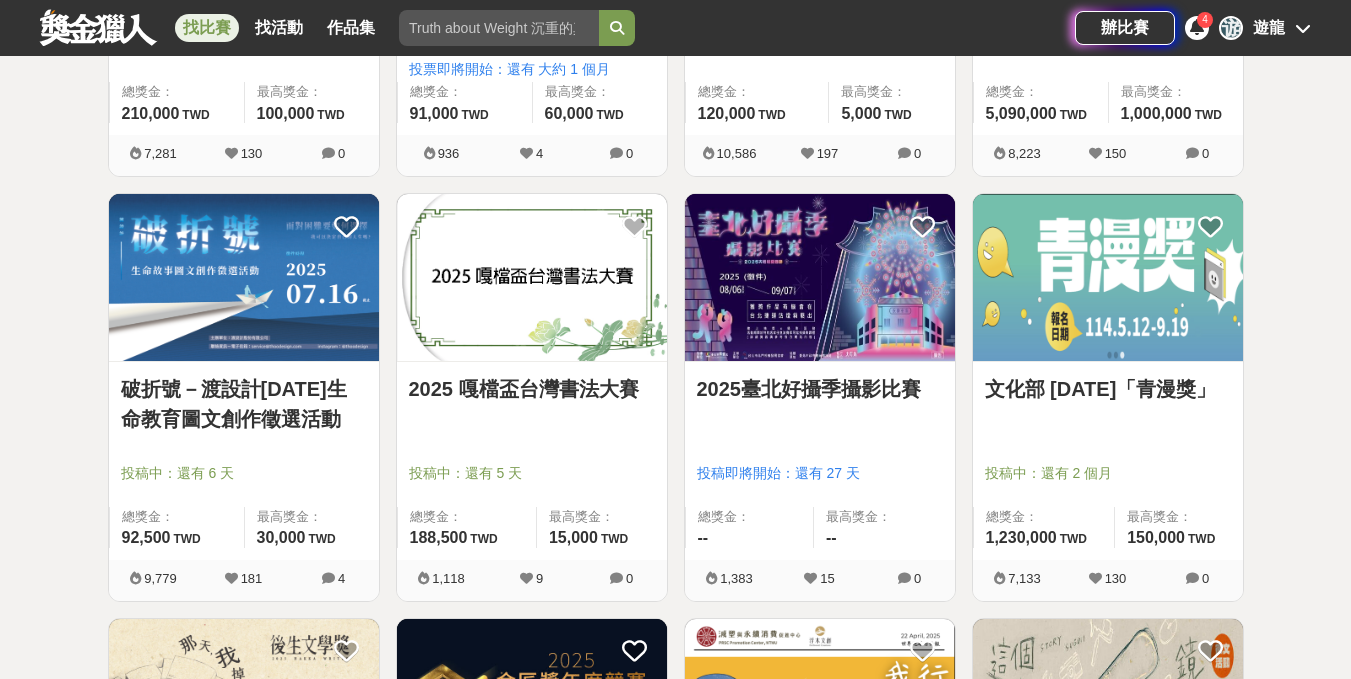 click on "2025臺北好攝季攝影比賽" at bounding box center [820, 389] 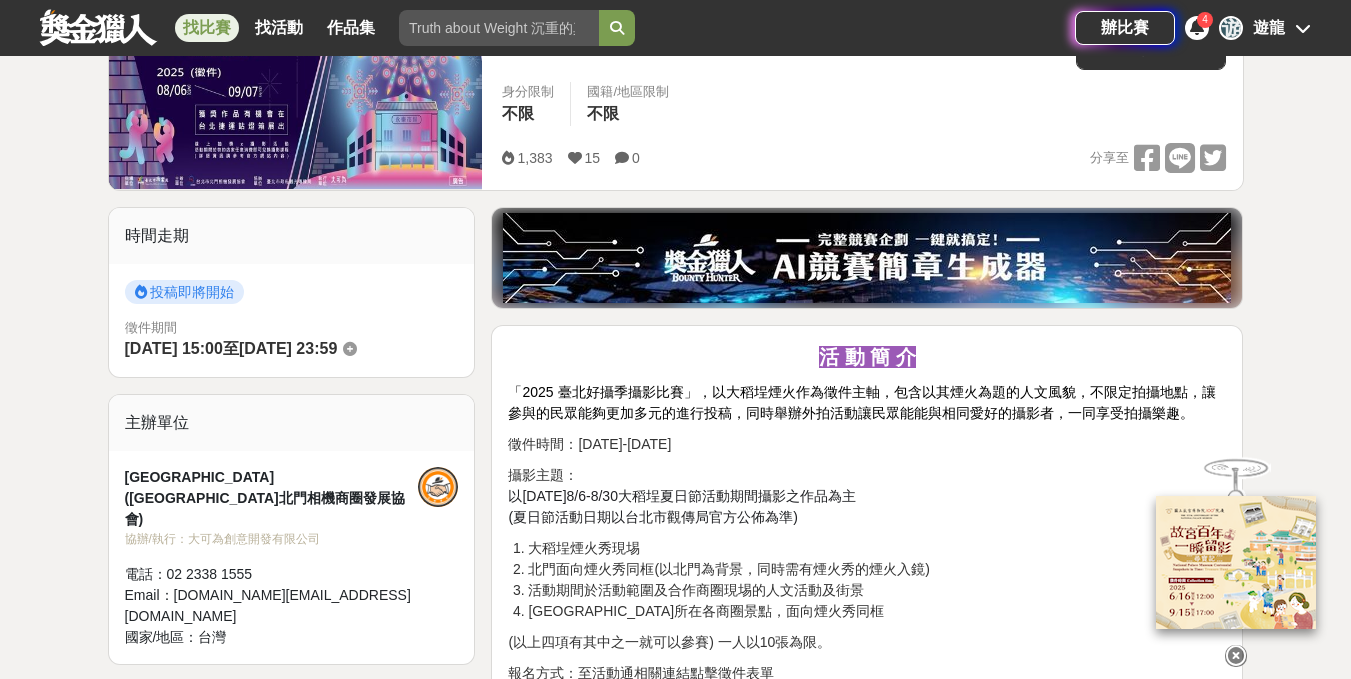 scroll, scrollTop: 400, scrollLeft: 0, axis: vertical 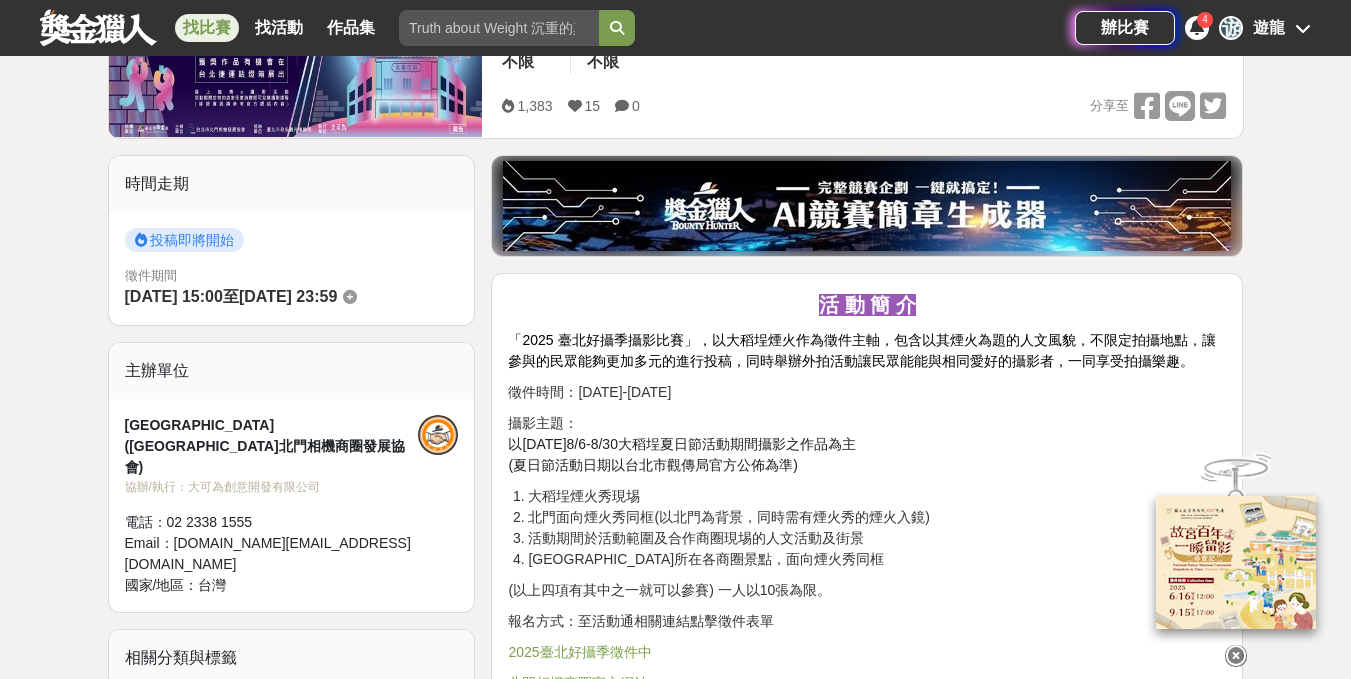 click on "找比賽" at bounding box center [207, 28] 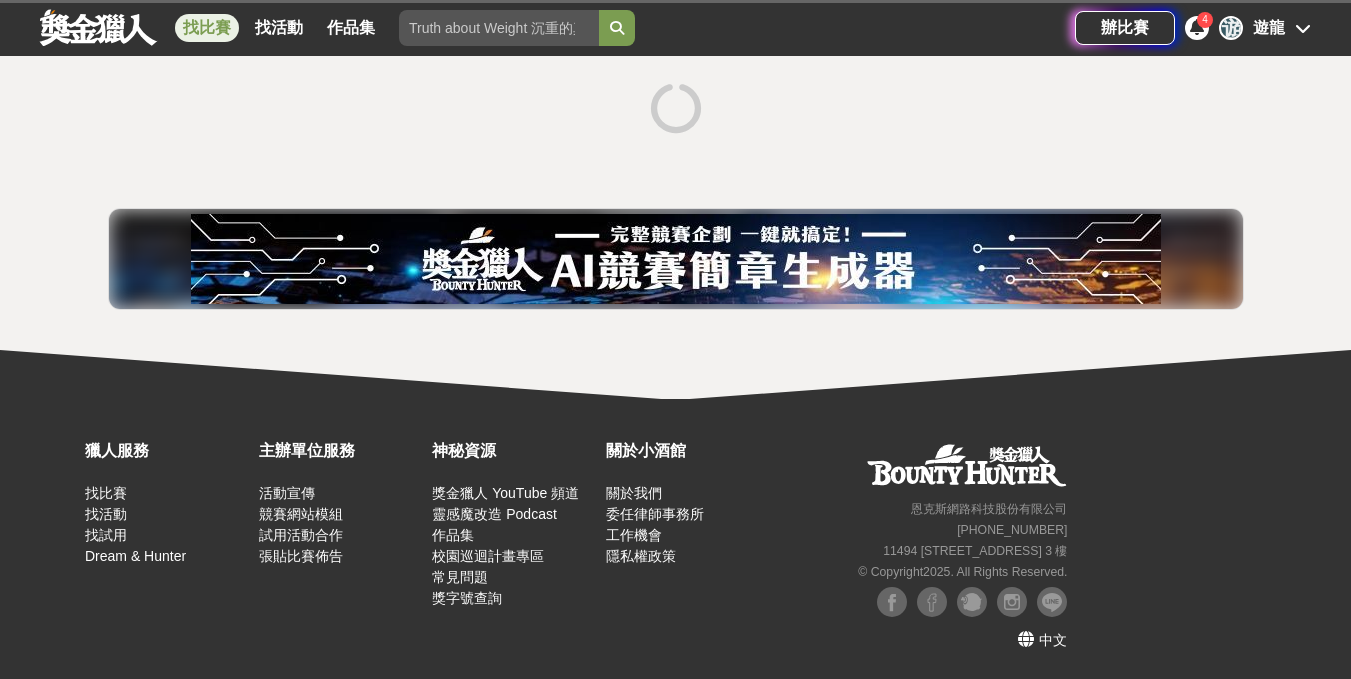 scroll, scrollTop: 364, scrollLeft: 0, axis: vertical 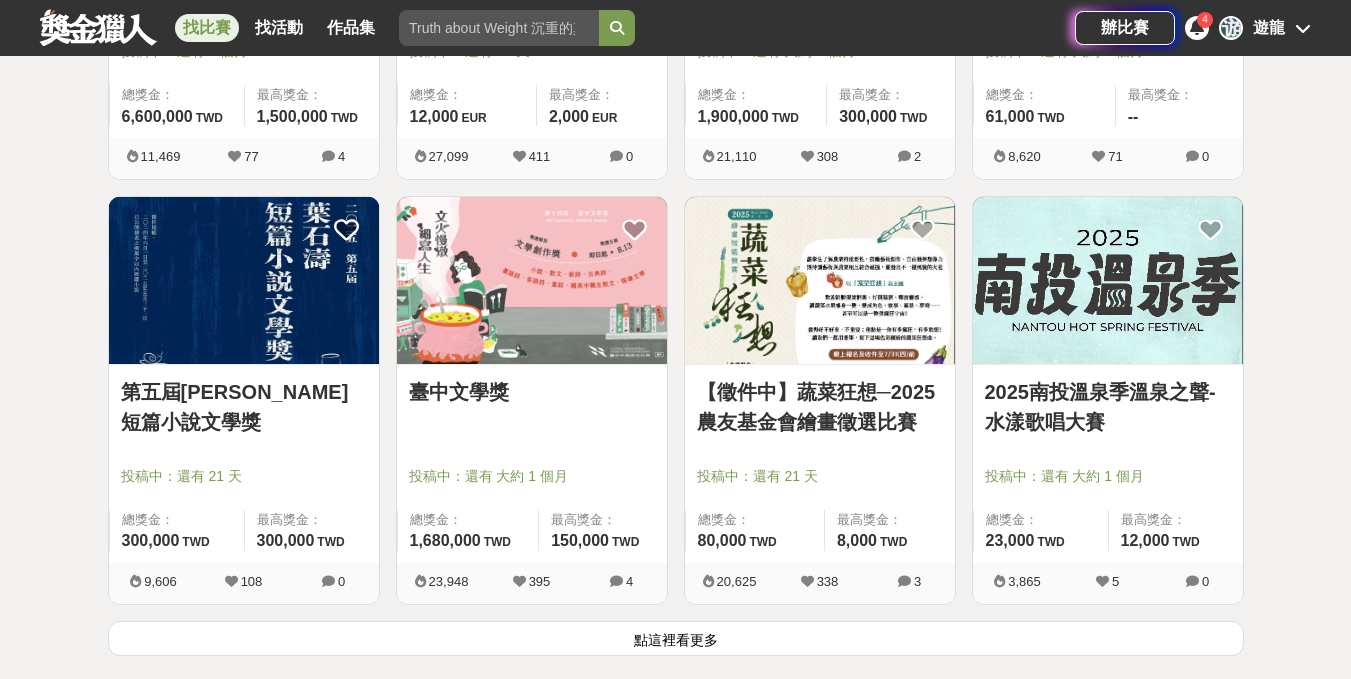 click on "點這裡看更多" at bounding box center [676, 638] 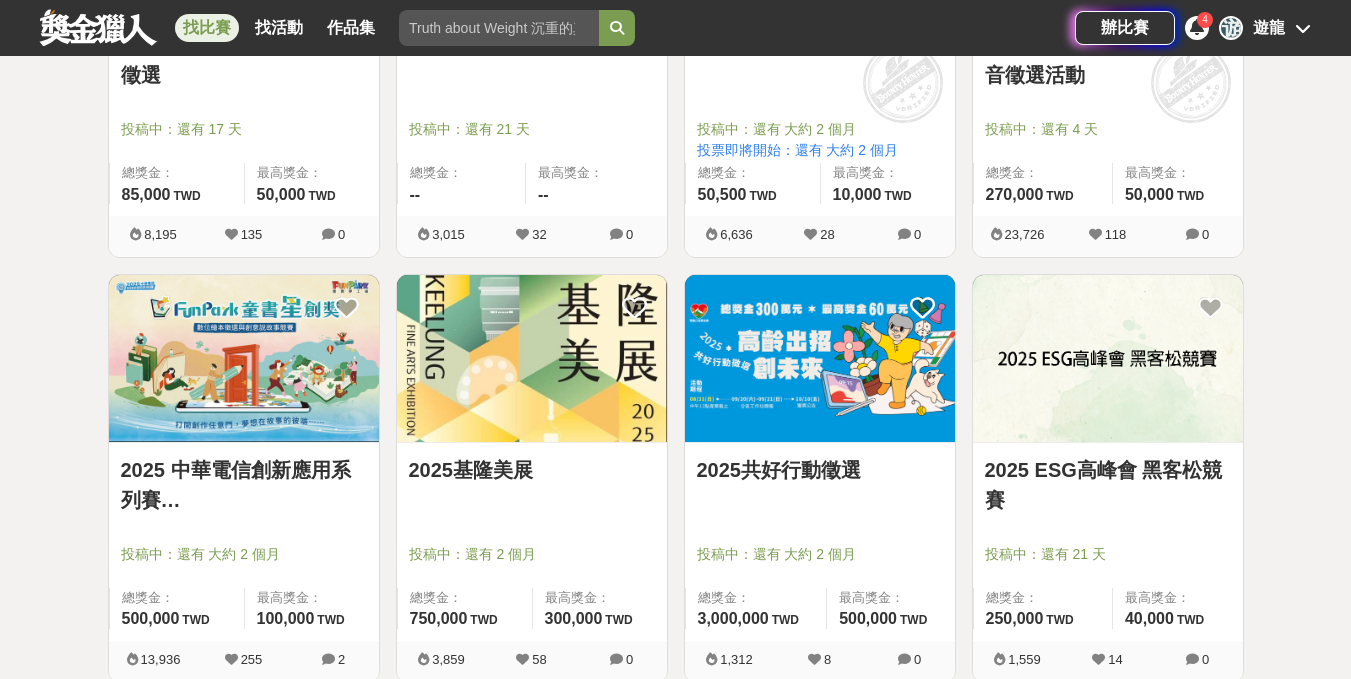 scroll, scrollTop: 4964, scrollLeft: 0, axis: vertical 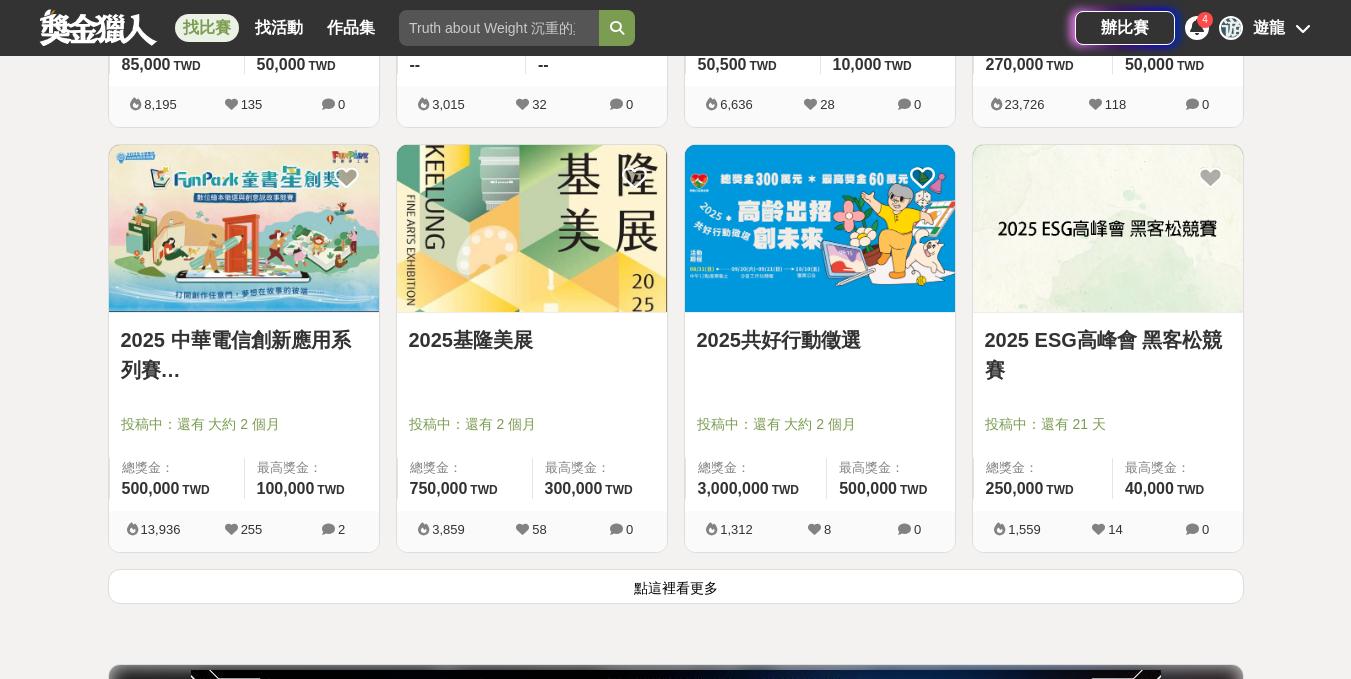 click on "點這裡看更多" at bounding box center [676, 586] 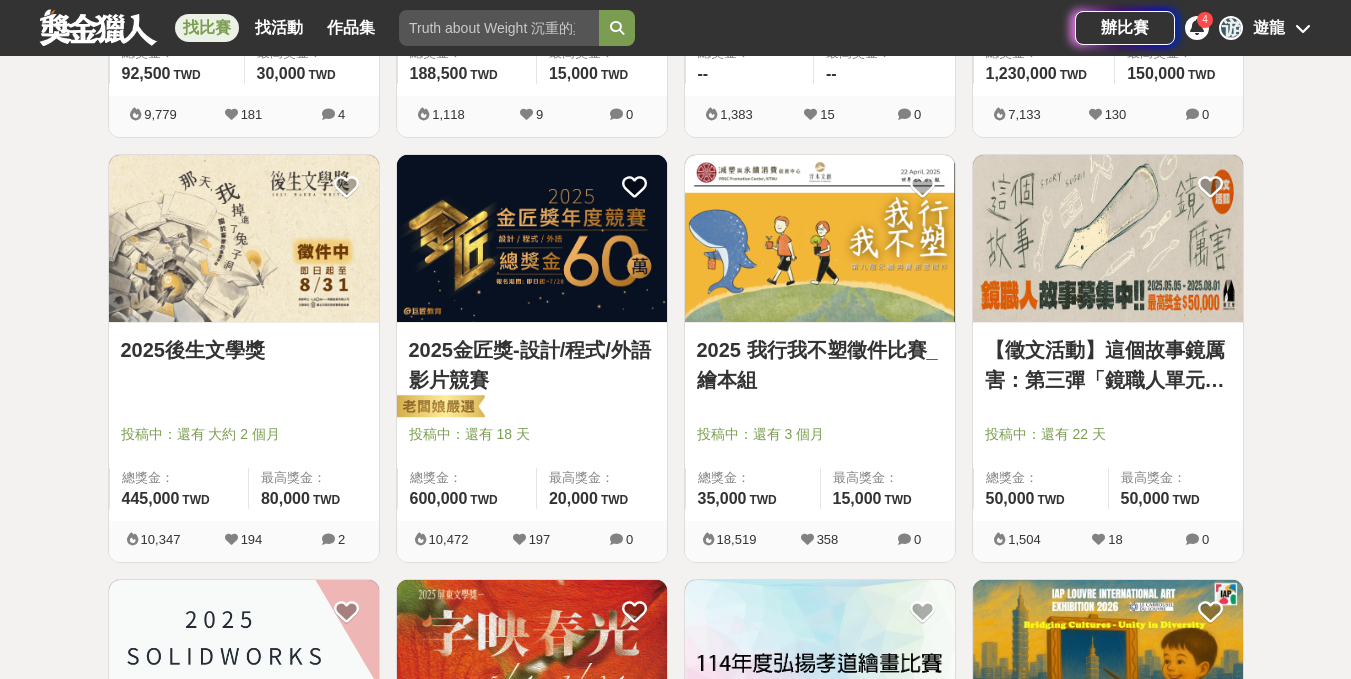 scroll, scrollTop: 6264, scrollLeft: 0, axis: vertical 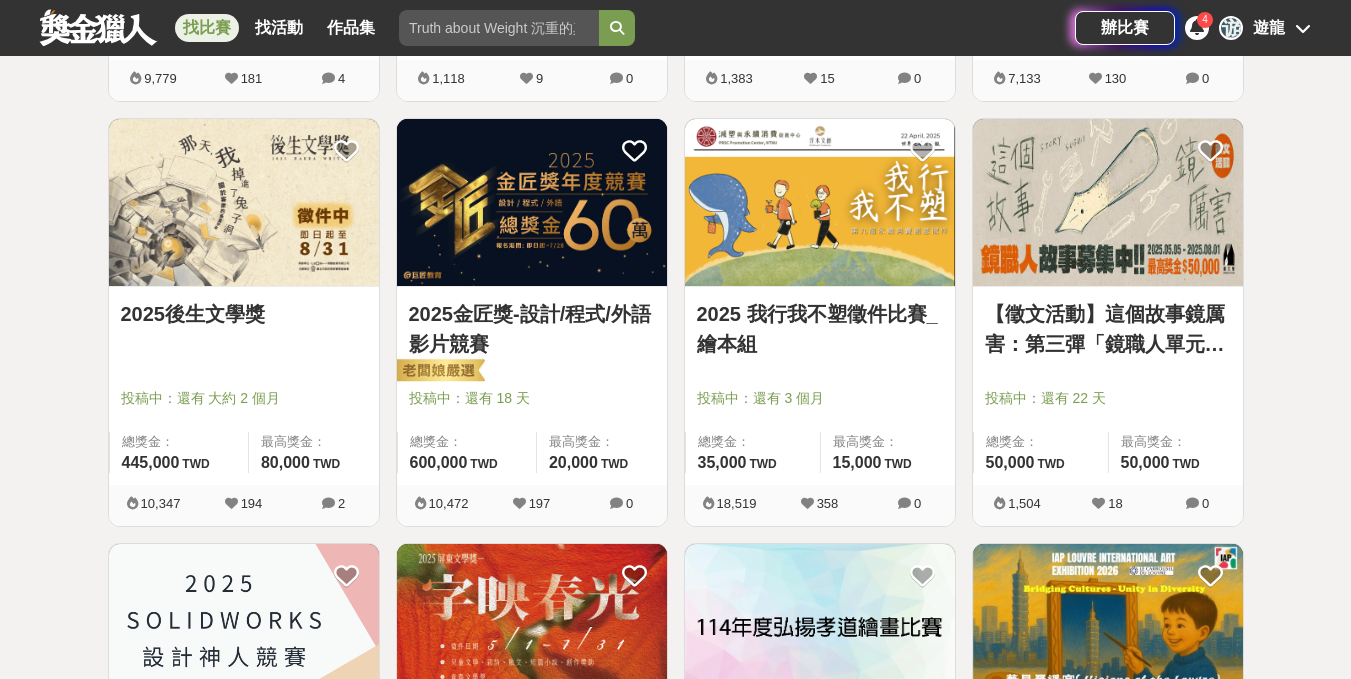 click at bounding box center [1108, 202] 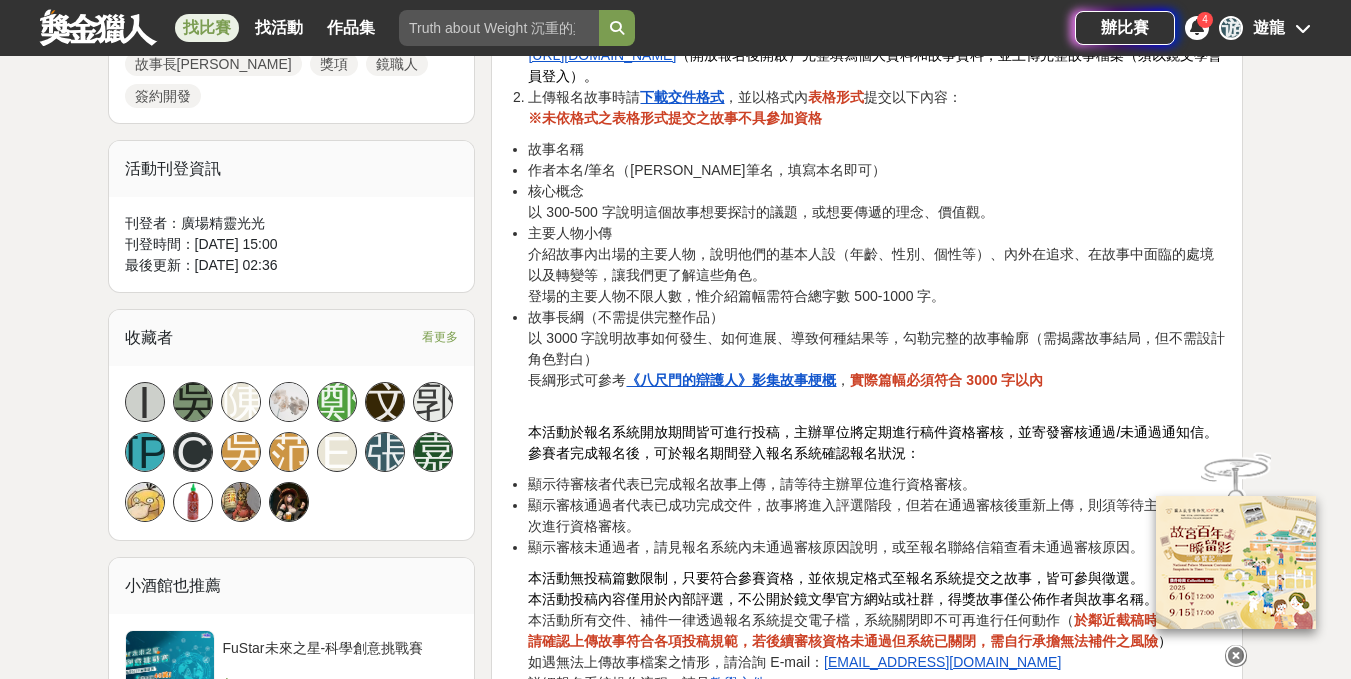 scroll, scrollTop: 1100, scrollLeft: 0, axis: vertical 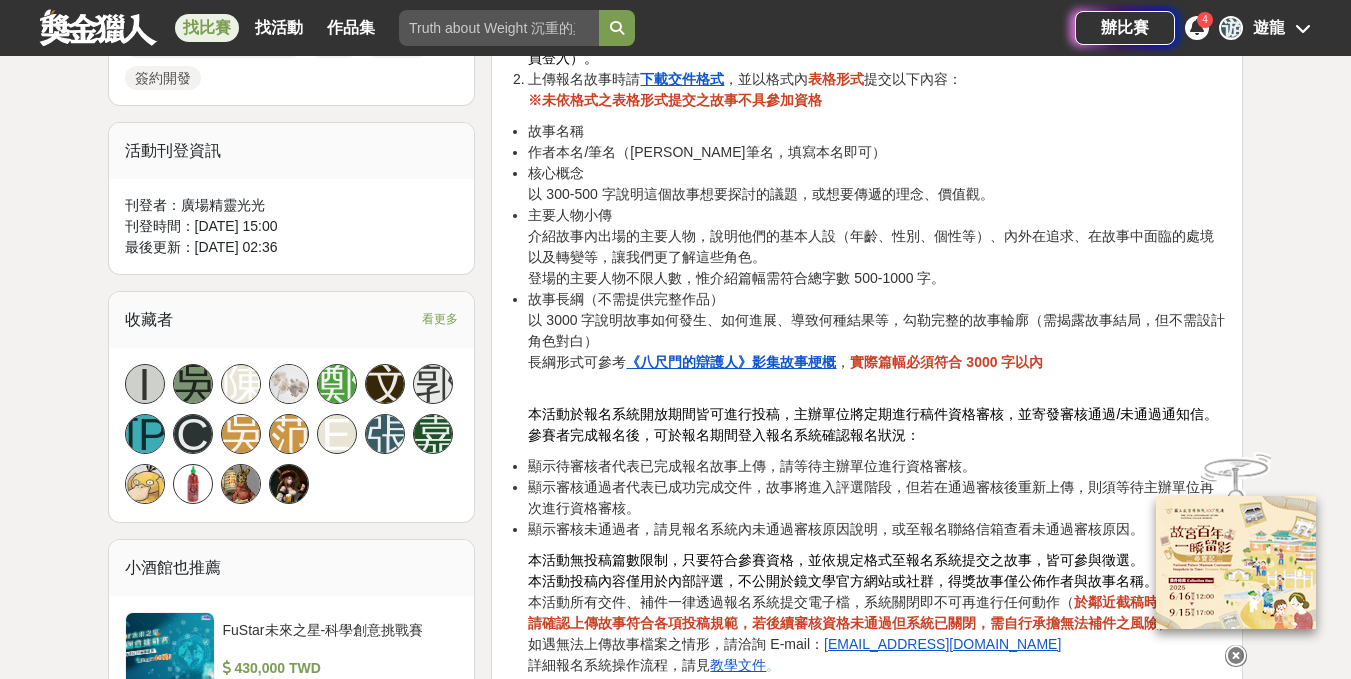 click on "找比賽" at bounding box center (207, 28) 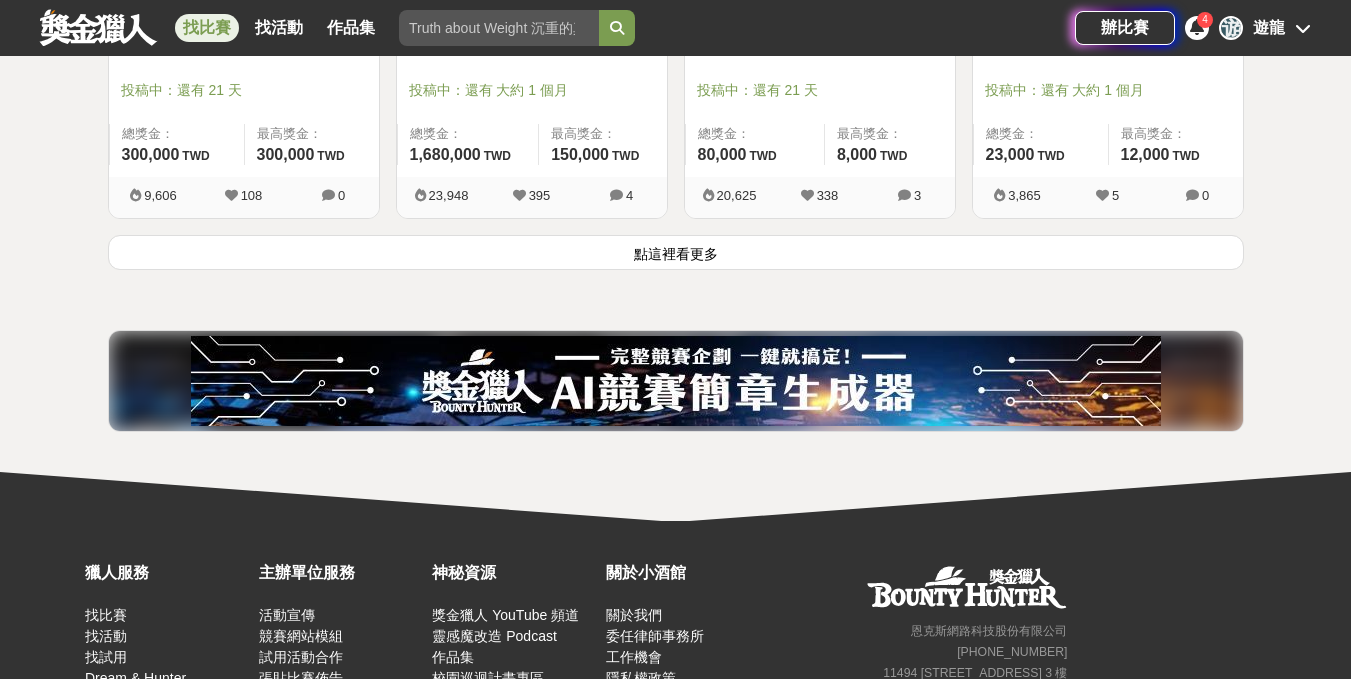 scroll, scrollTop: 2764, scrollLeft: 0, axis: vertical 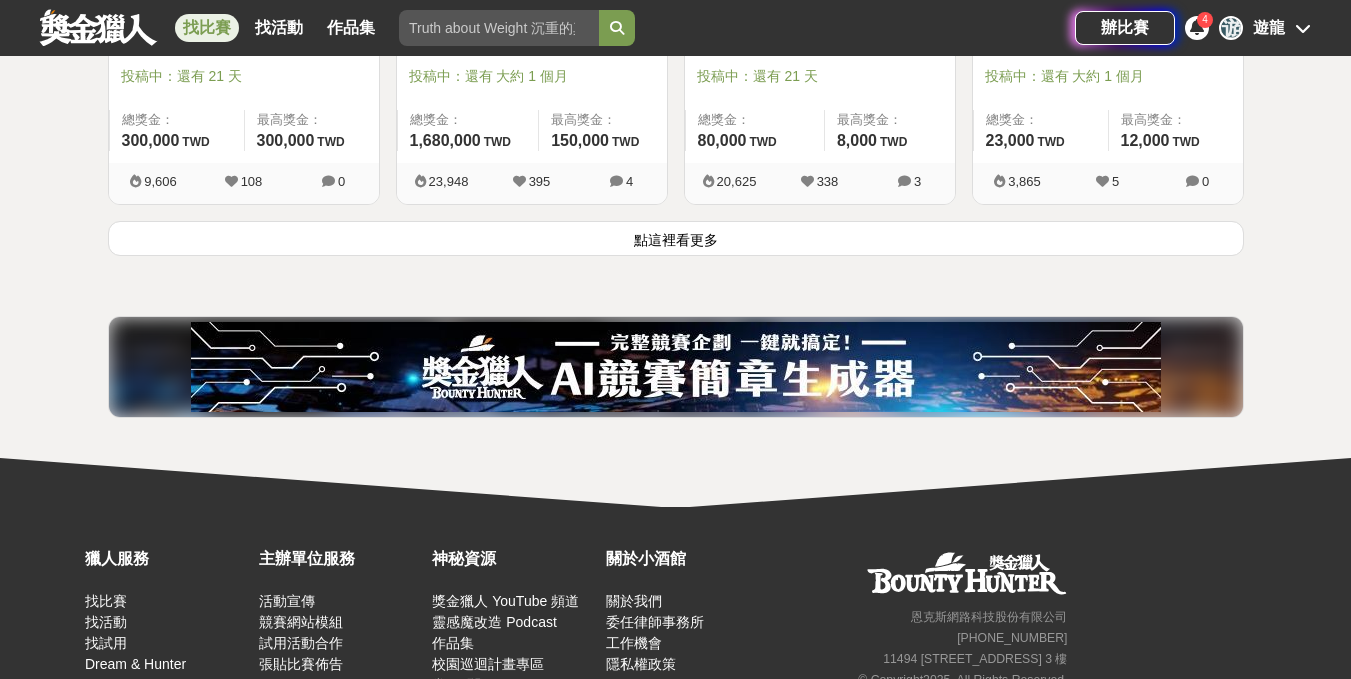 click on "點這裡看更多" at bounding box center (676, 238) 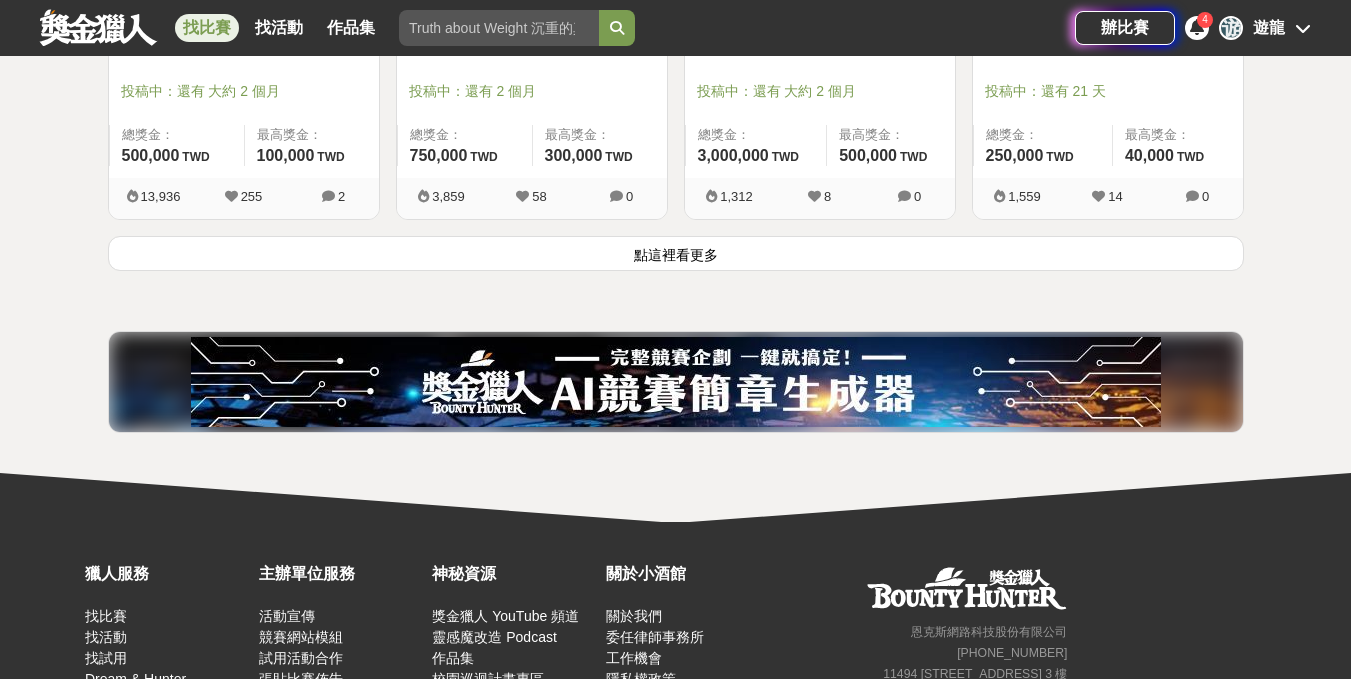 scroll, scrollTop: 5364, scrollLeft: 0, axis: vertical 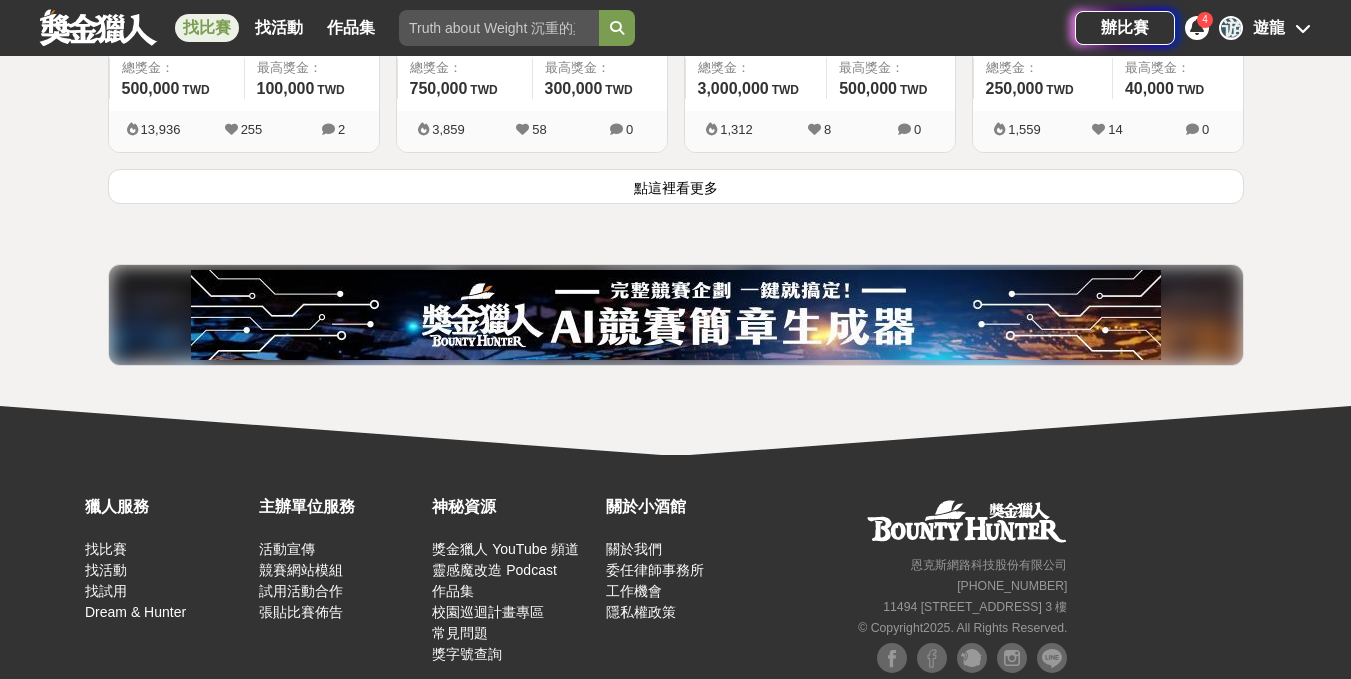 click on "點這裡看更多" at bounding box center [676, 186] 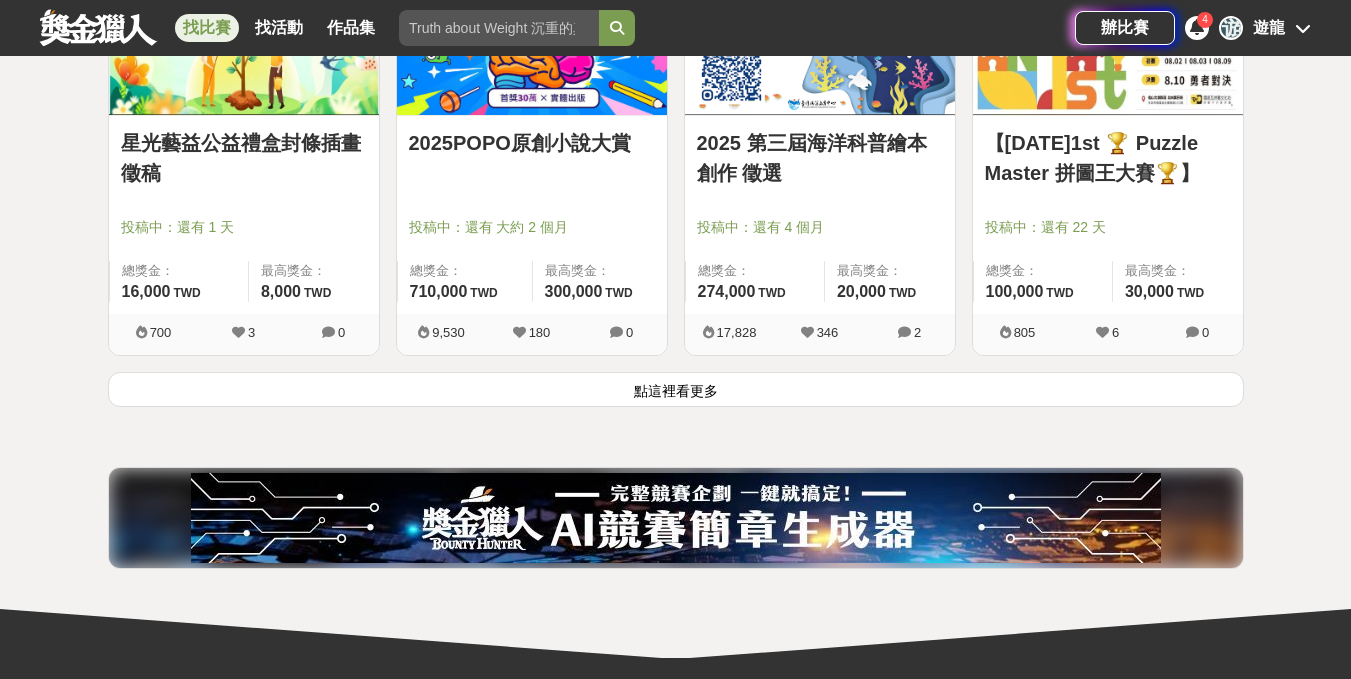 scroll, scrollTop: 7764, scrollLeft: 0, axis: vertical 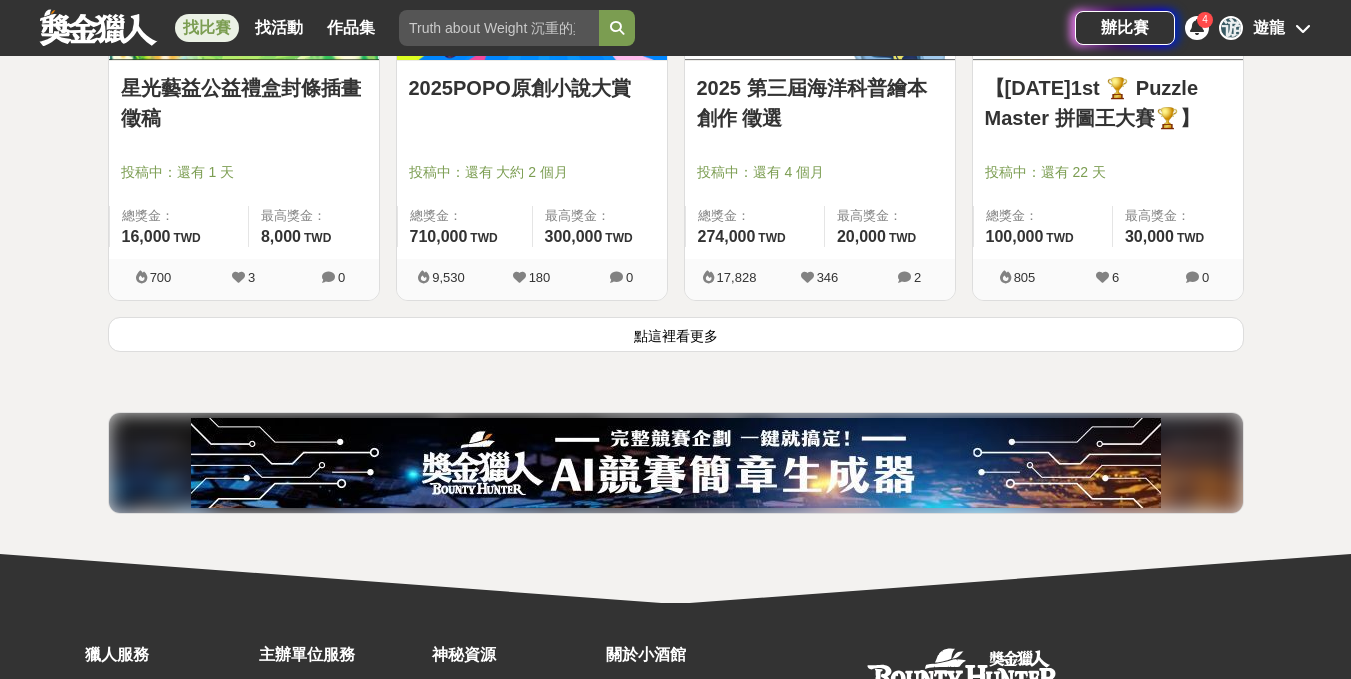 click on "點這裡看更多" at bounding box center (676, 334) 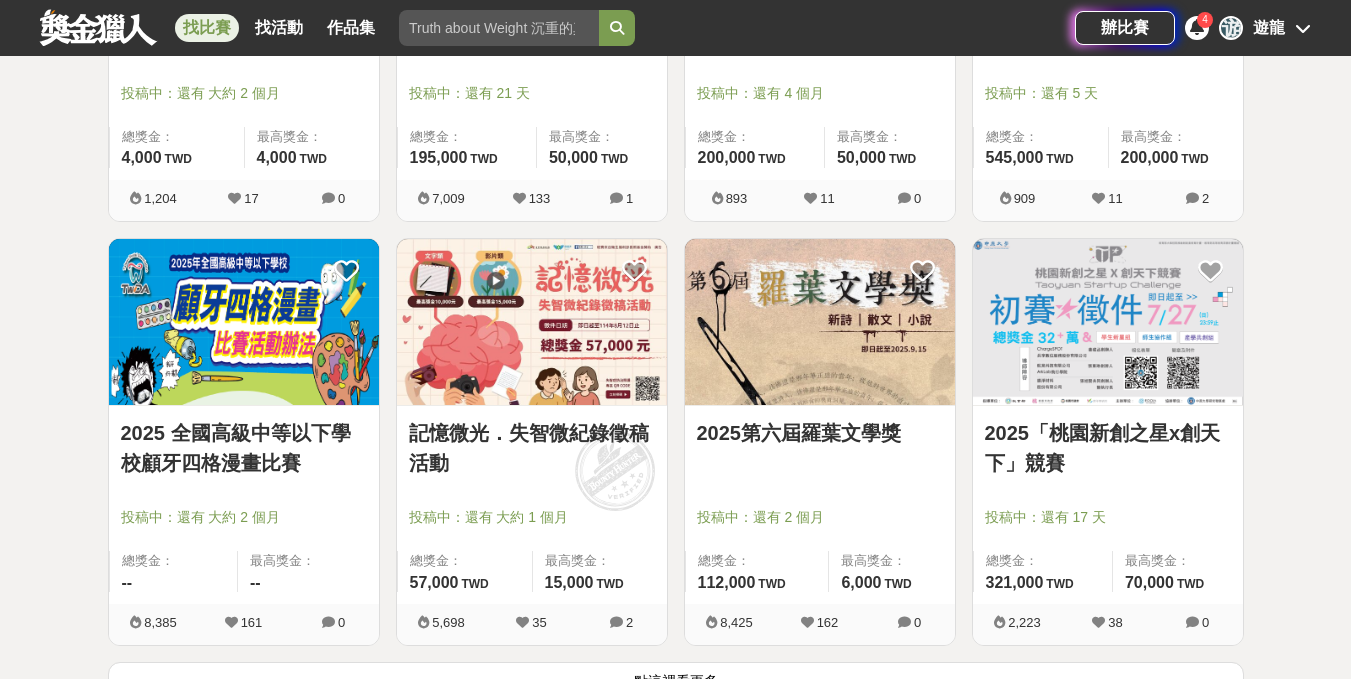 scroll, scrollTop: 10064, scrollLeft: 0, axis: vertical 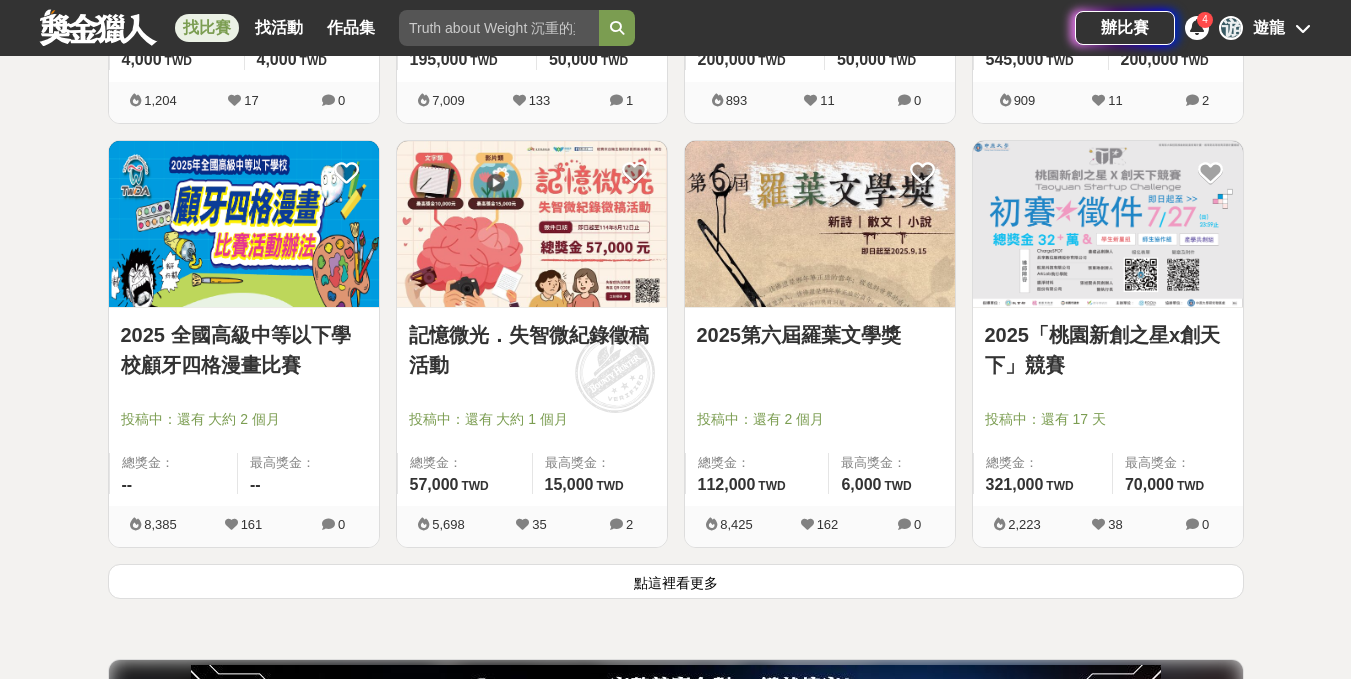 click on "點這裡看更多" at bounding box center [676, 581] 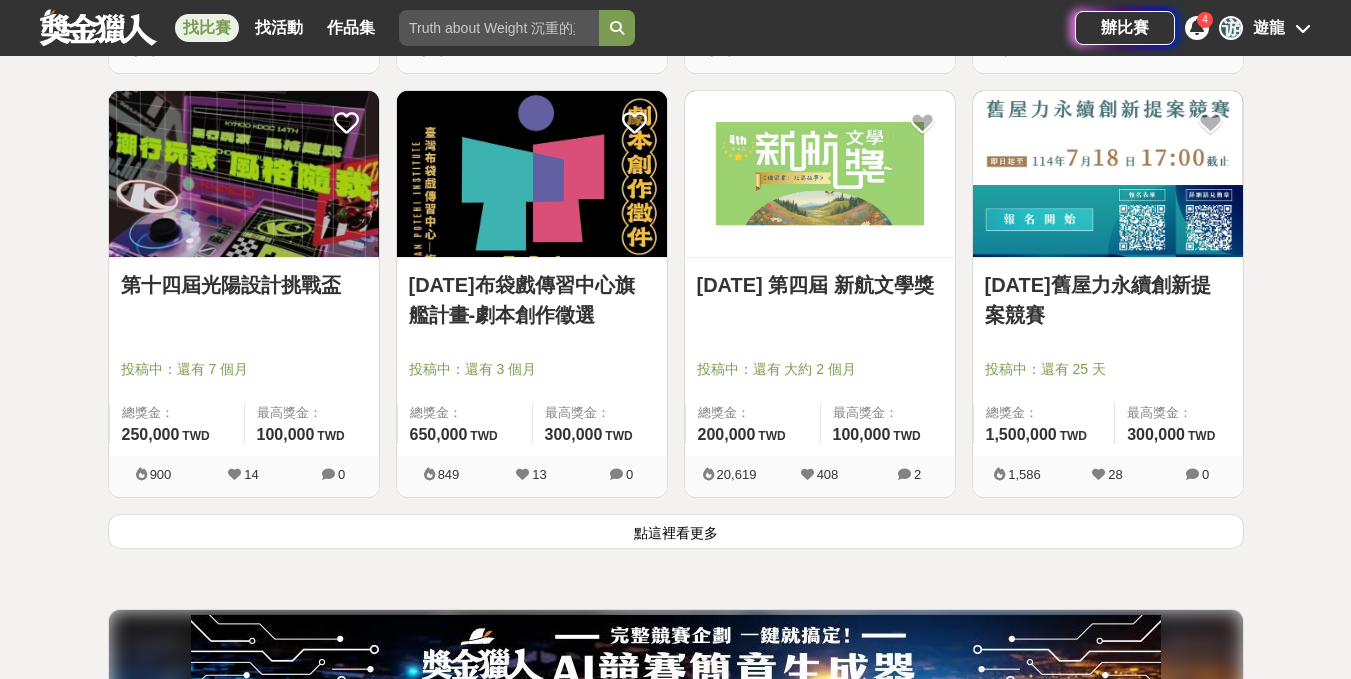 scroll, scrollTop: 12664, scrollLeft: 0, axis: vertical 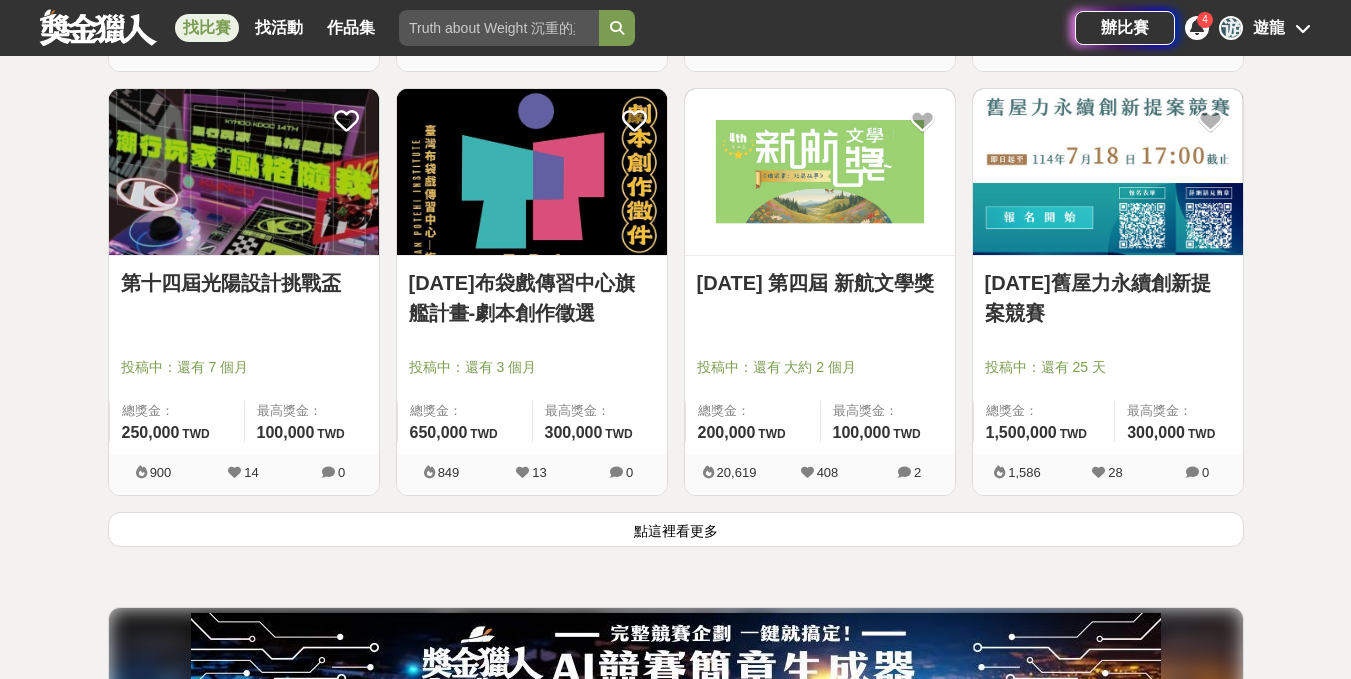 click on "點這裡看更多" at bounding box center (676, 529) 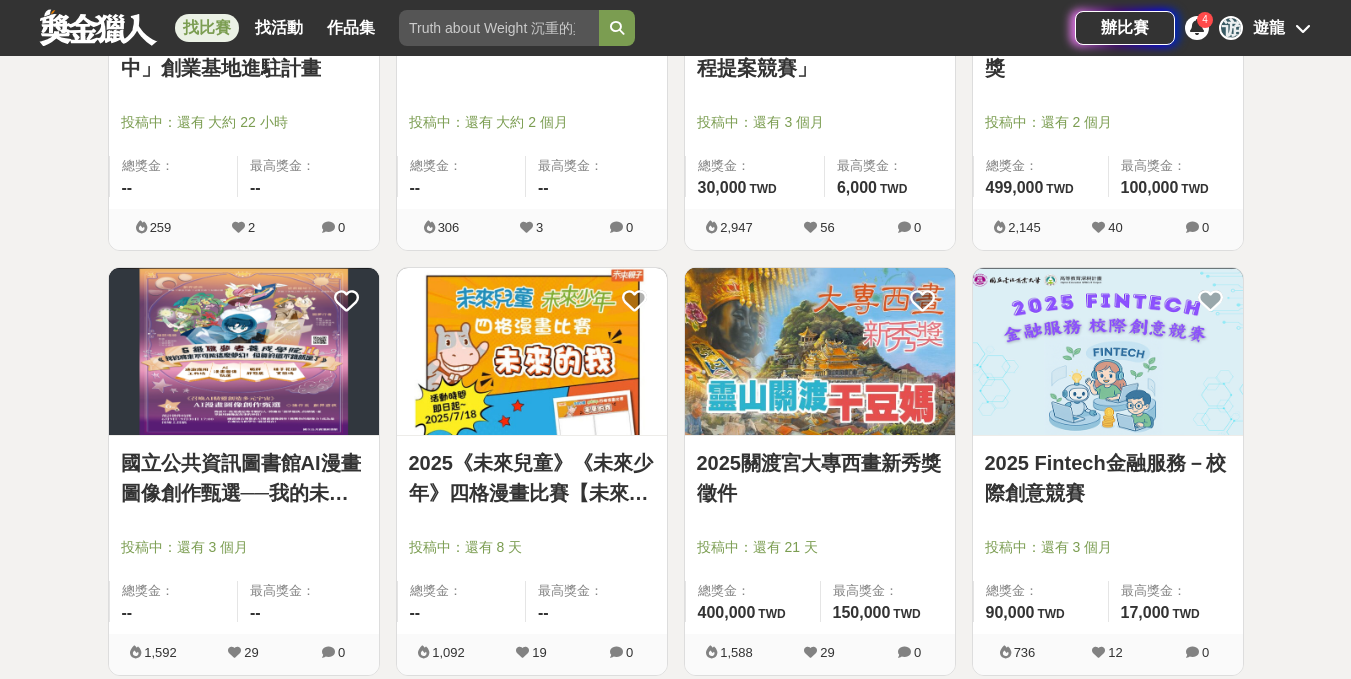 scroll, scrollTop: 15164, scrollLeft: 0, axis: vertical 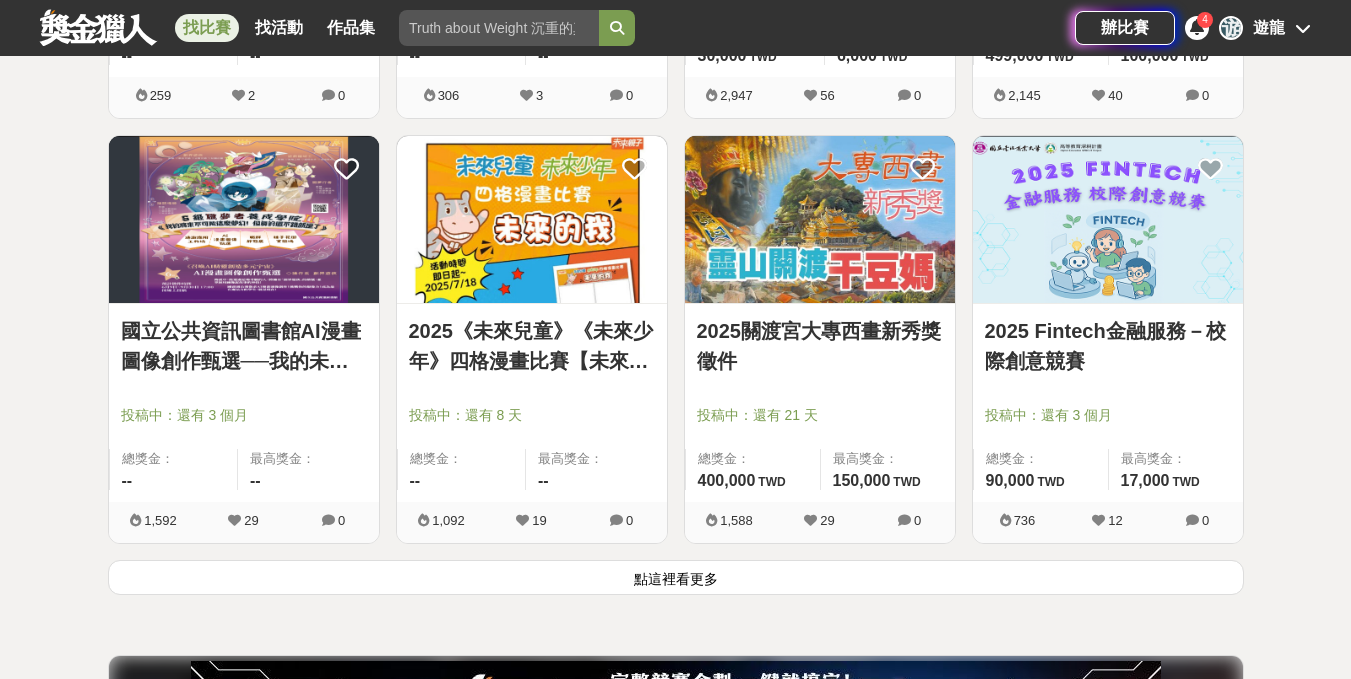 click on "點這裡看更多" at bounding box center [676, 577] 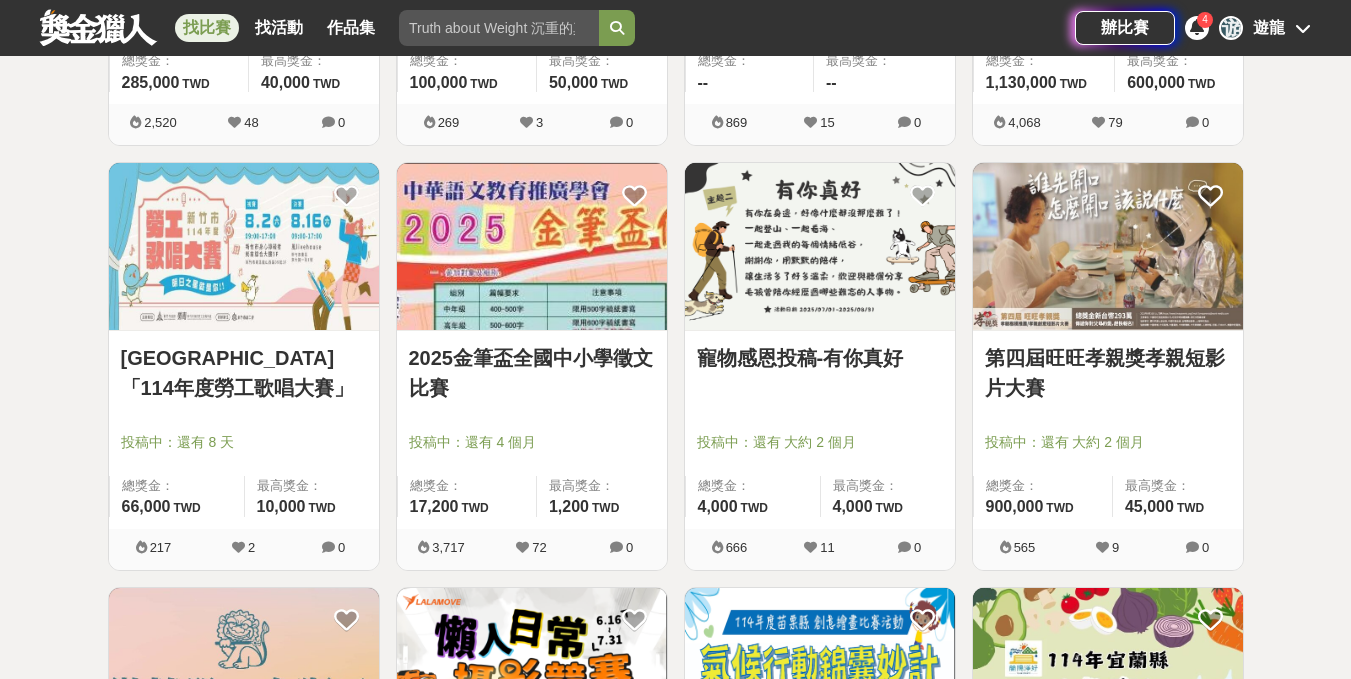 scroll, scrollTop: 16364, scrollLeft: 0, axis: vertical 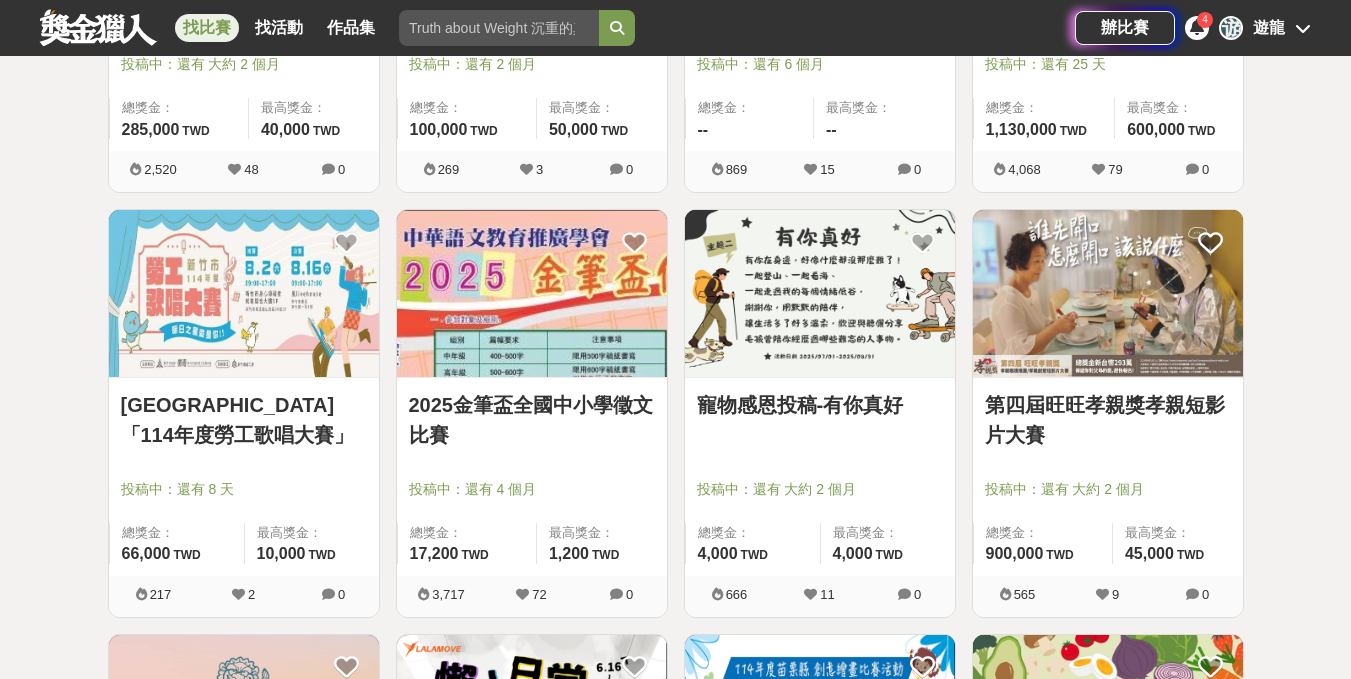 click at bounding box center (820, 293) 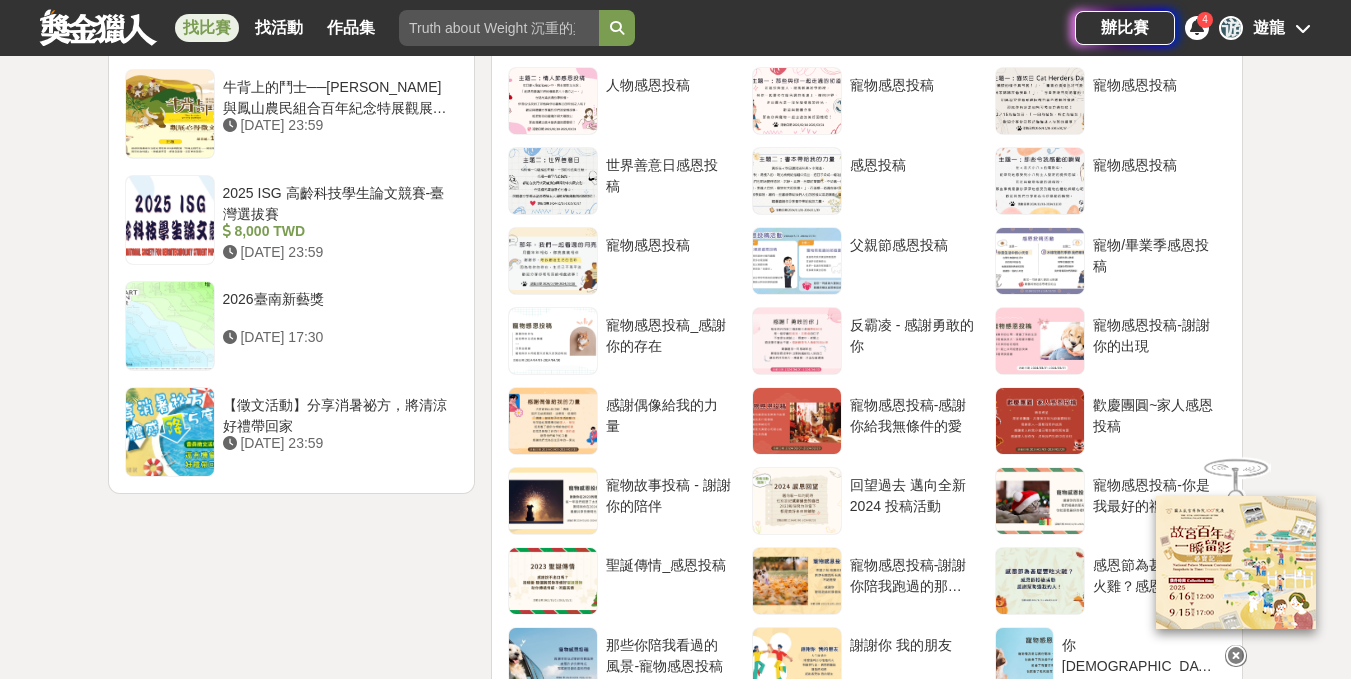 scroll, scrollTop: 2700, scrollLeft: 0, axis: vertical 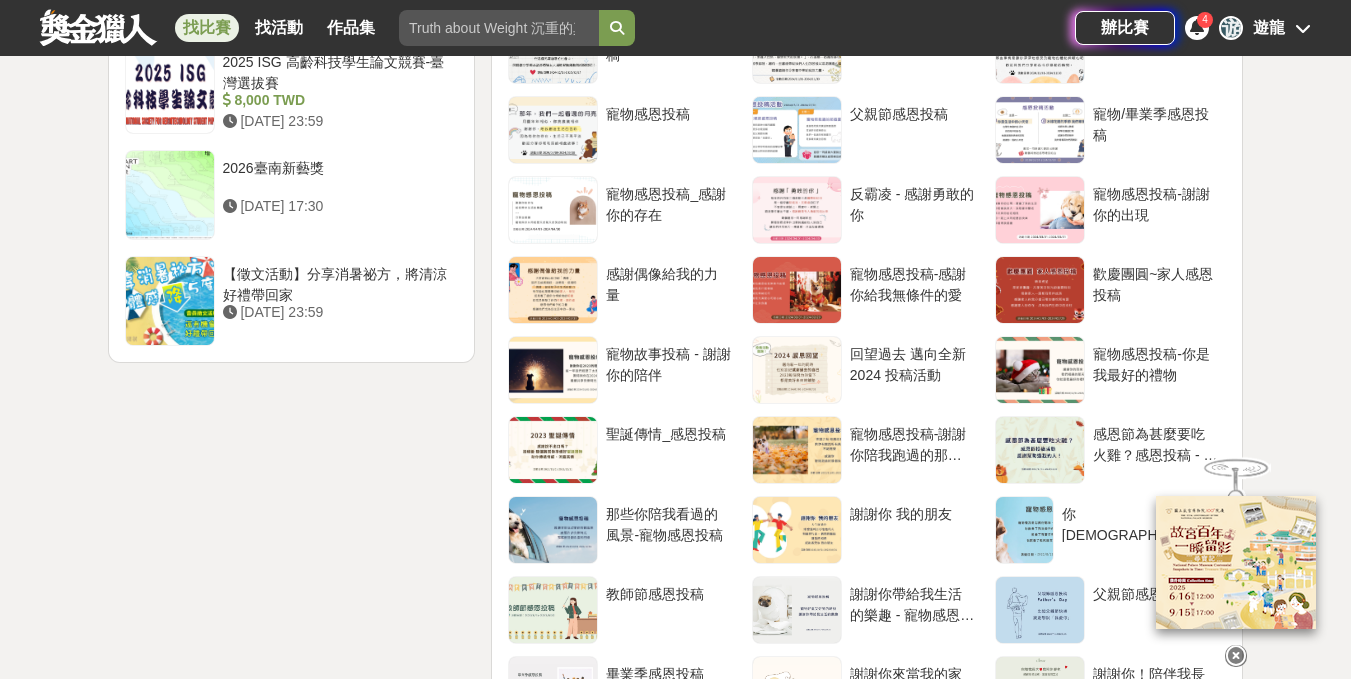 click on "找比賽" at bounding box center (207, 28) 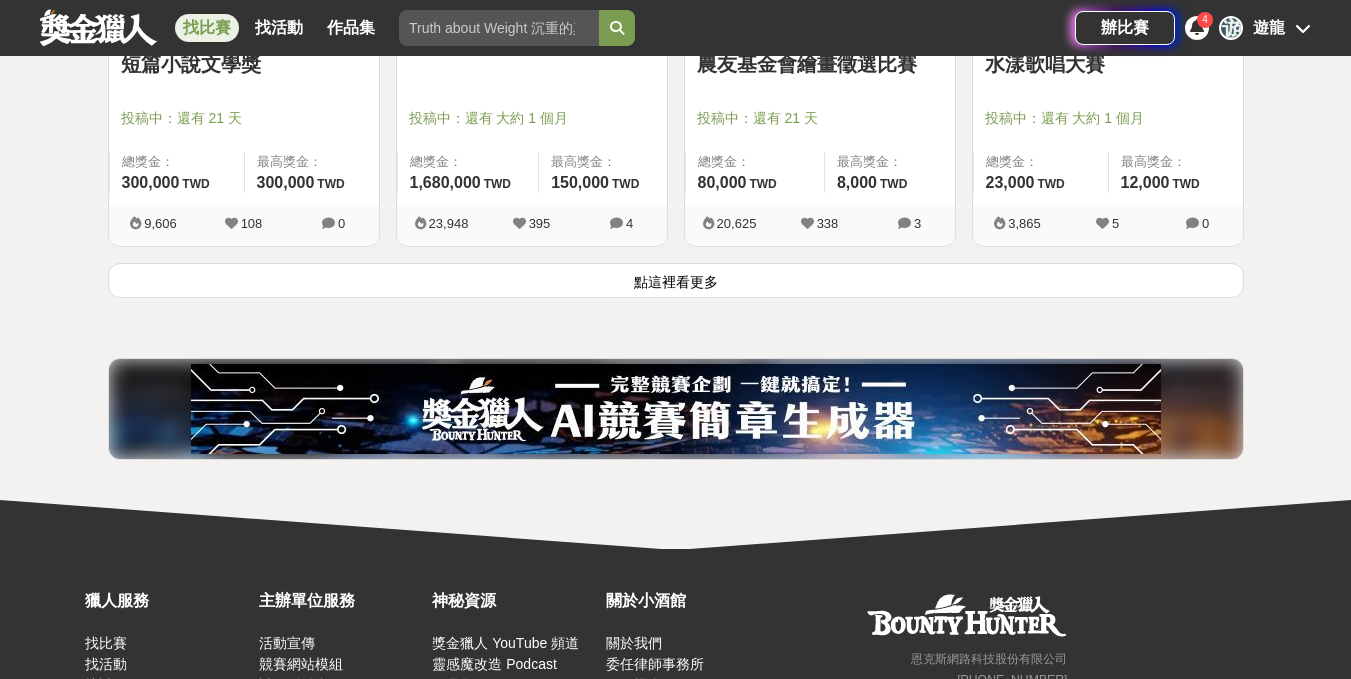 scroll, scrollTop: 2864, scrollLeft: 0, axis: vertical 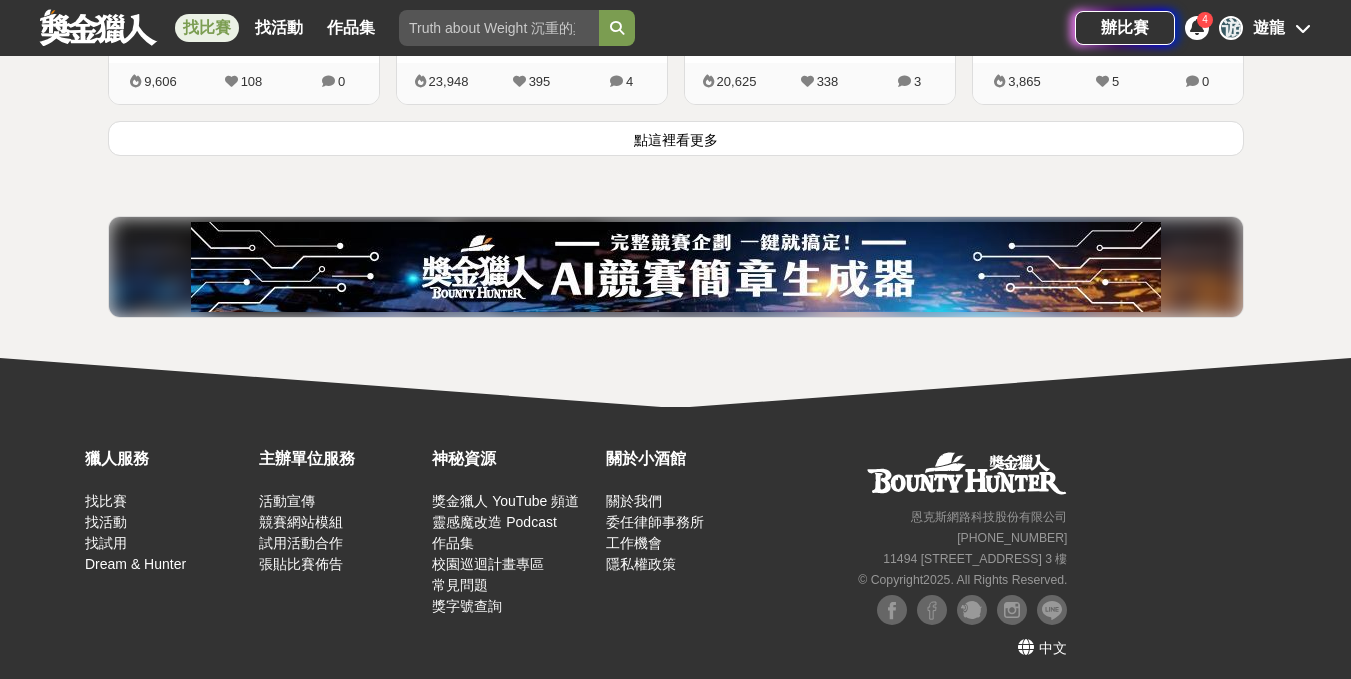 click on "點這裡看更多" at bounding box center (676, 138) 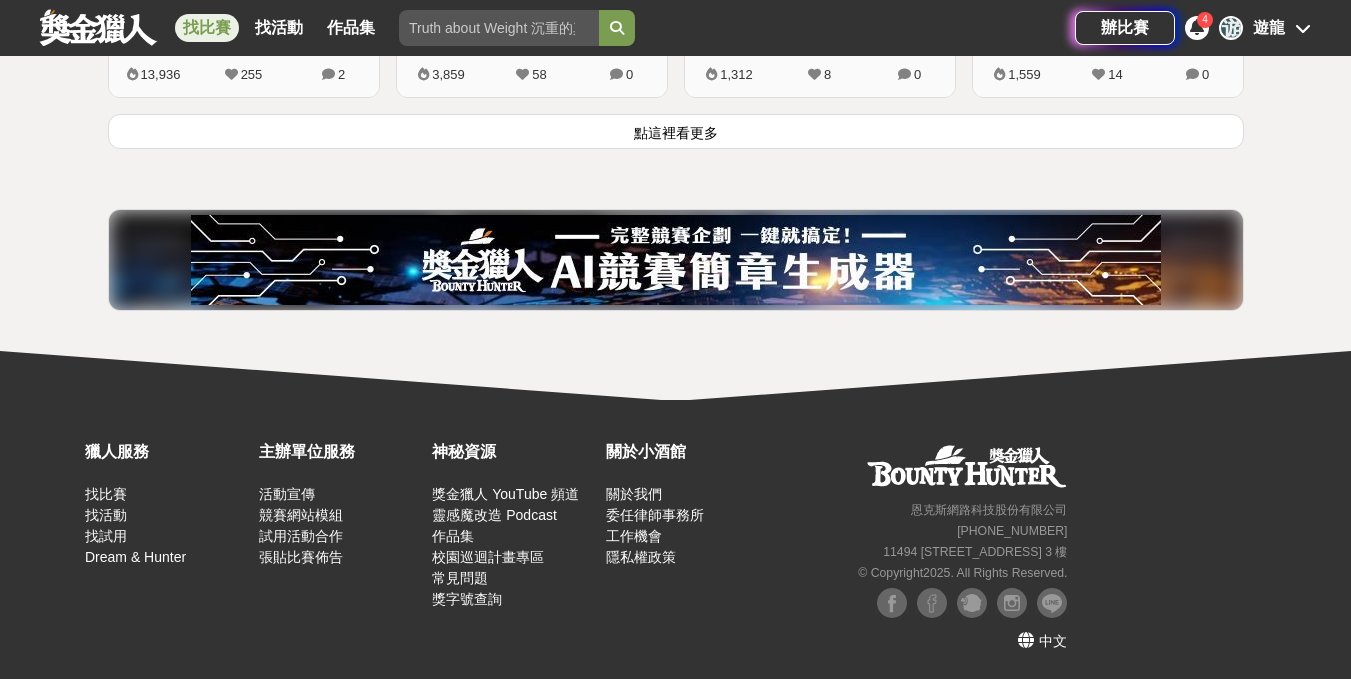 scroll, scrollTop: 5420, scrollLeft: 0, axis: vertical 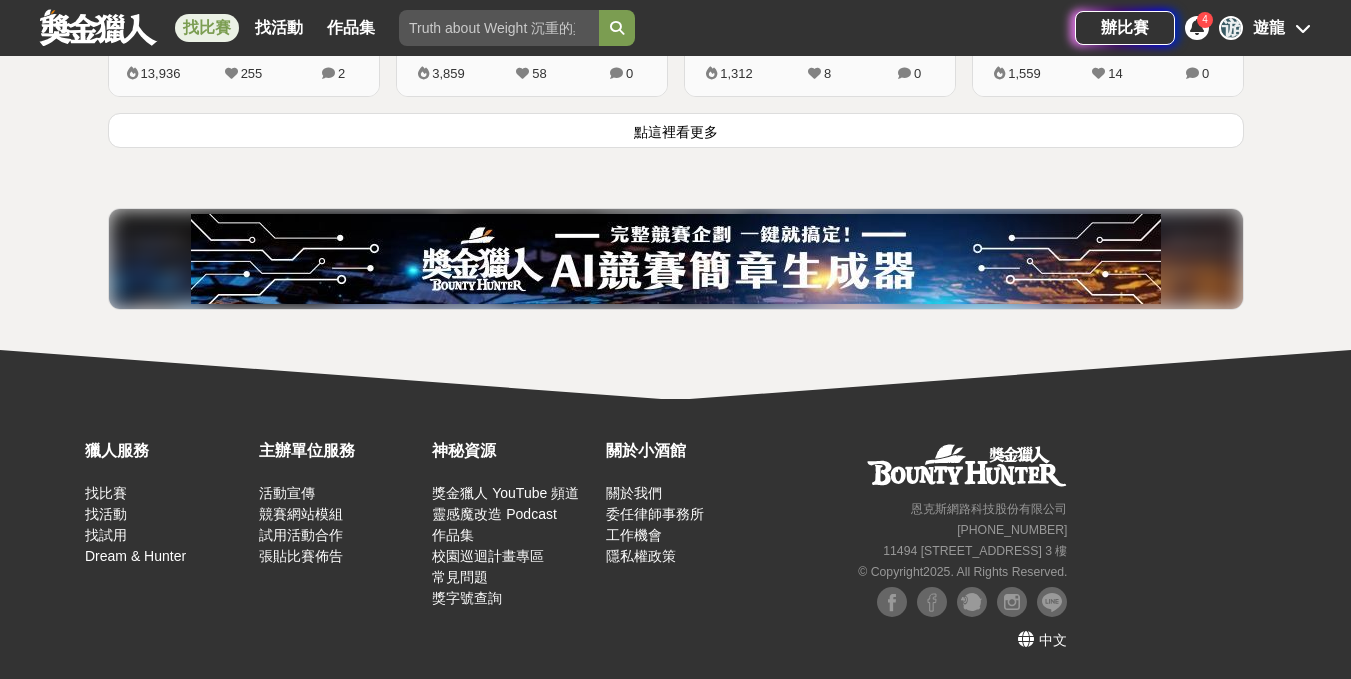 click on "點這裡看更多" at bounding box center (676, 130) 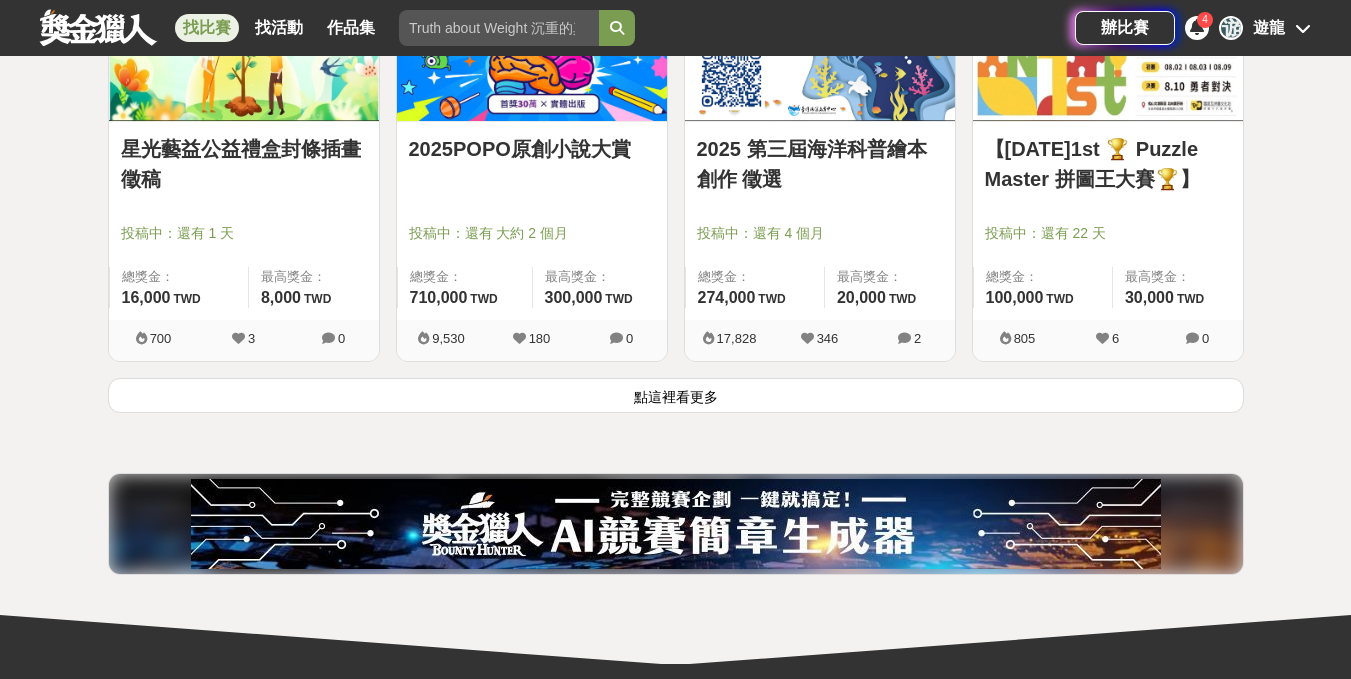 scroll, scrollTop: 7720, scrollLeft: 0, axis: vertical 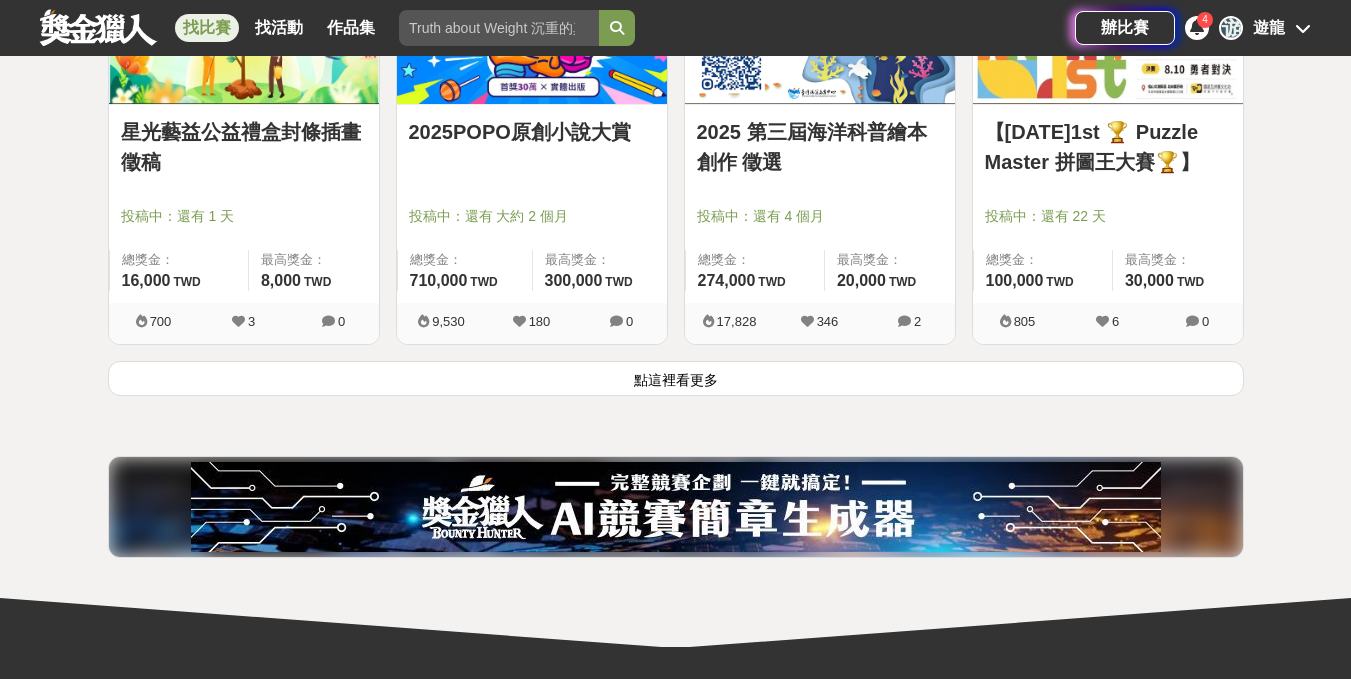 click on "點這裡看更多" at bounding box center [676, 378] 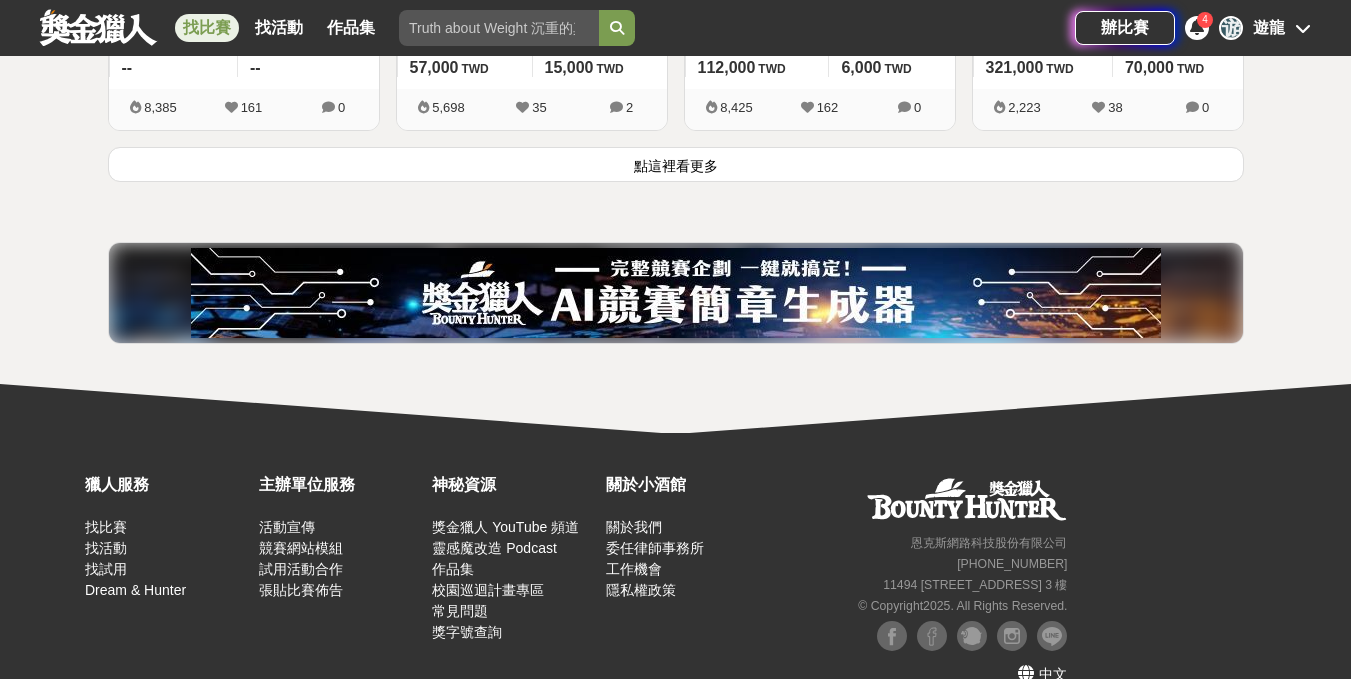 scroll, scrollTop: 10515, scrollLeft: 0, axis: vertical 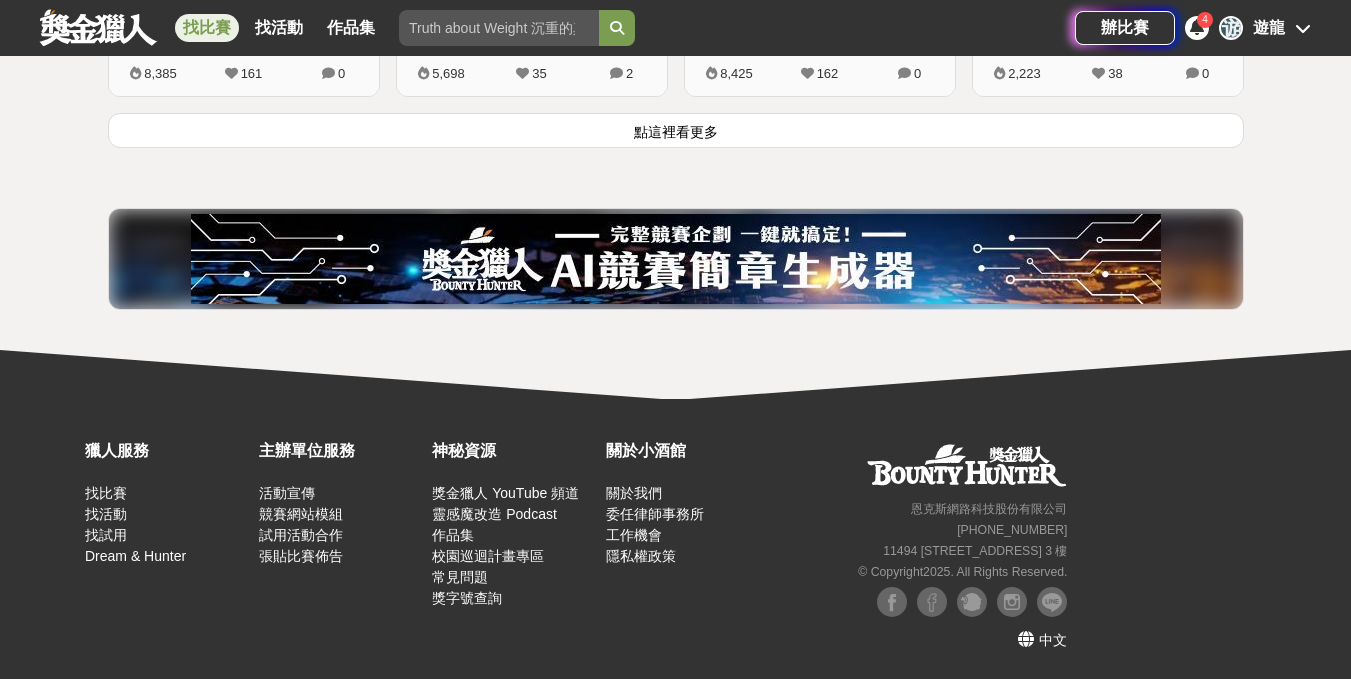 click on "點這裡看更多" at bounding box center [676, 130] 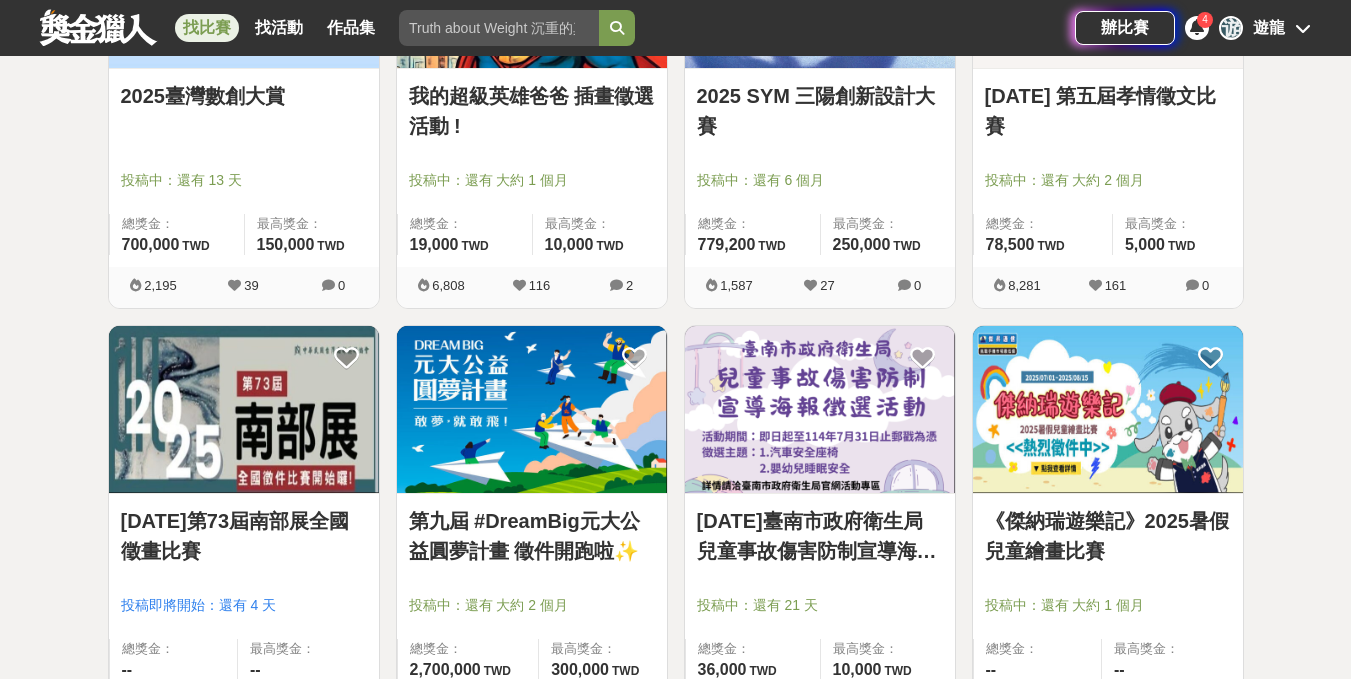 scroll, scrollTop: 12015, scrollLeft: 0, axis: vertical 